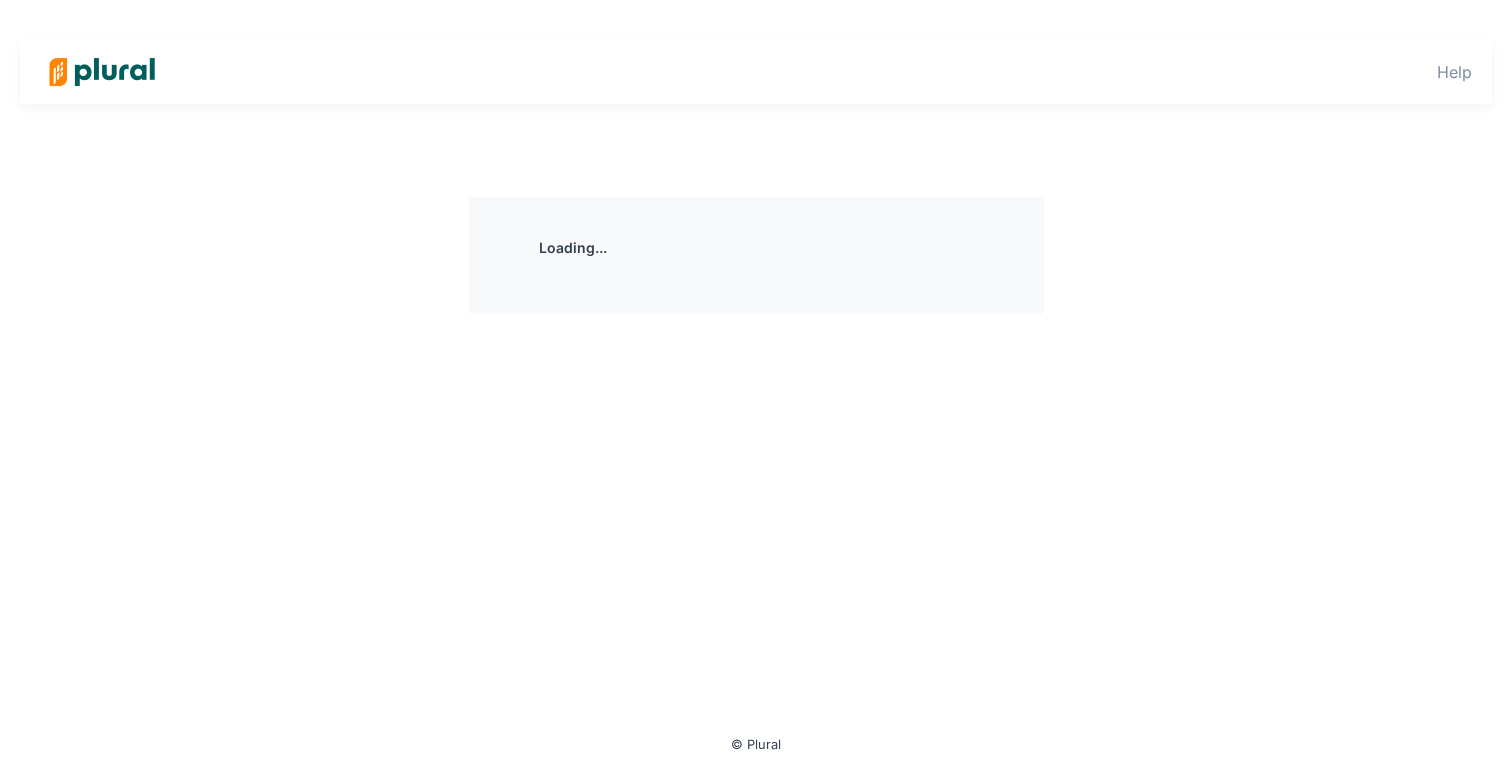 scroll, scrollTop: 0, scrollLeft: 0, axis: both 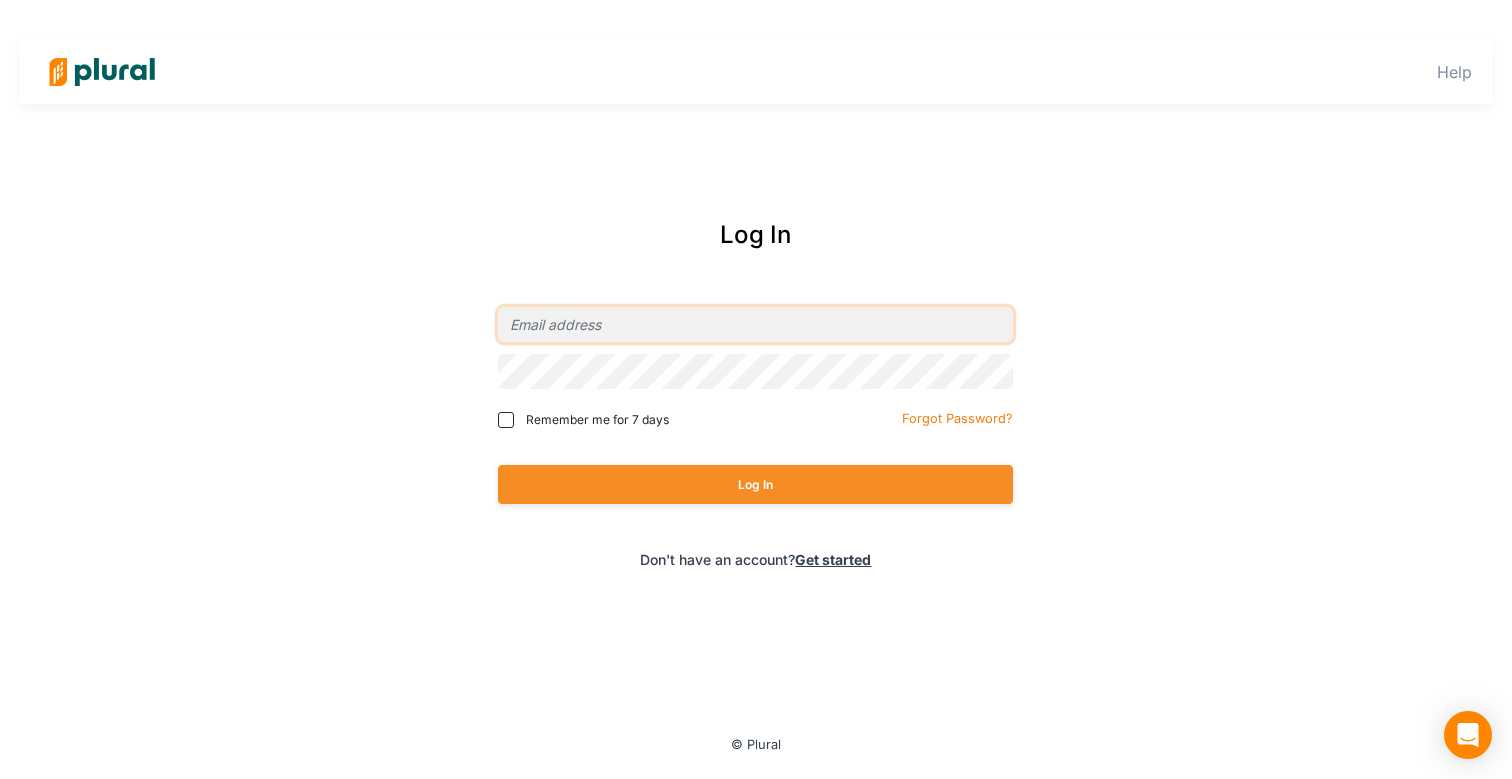 type on "santiago@[EMAIL_DOMAIN]" 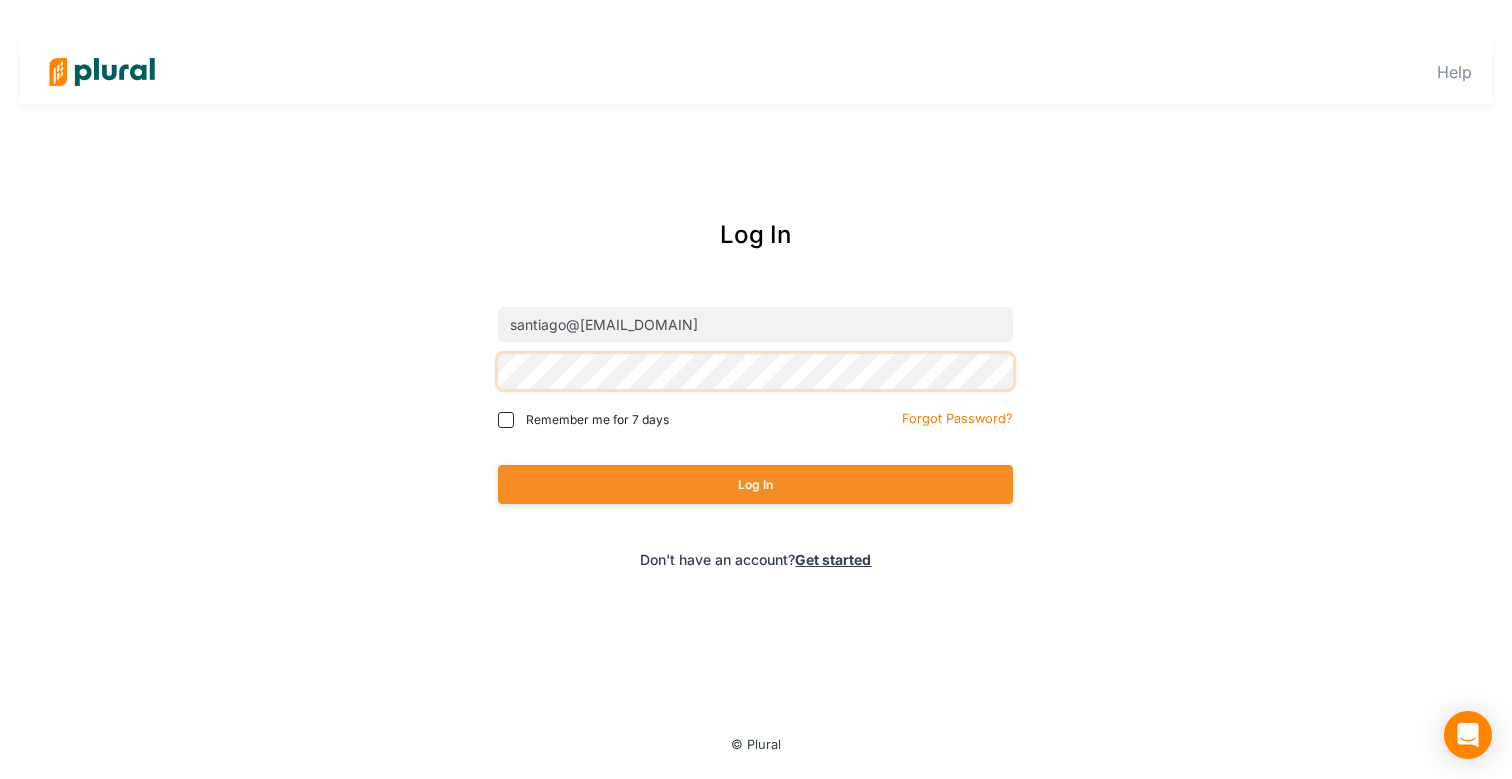 click on "Log In" at bounding box center [755, 484] 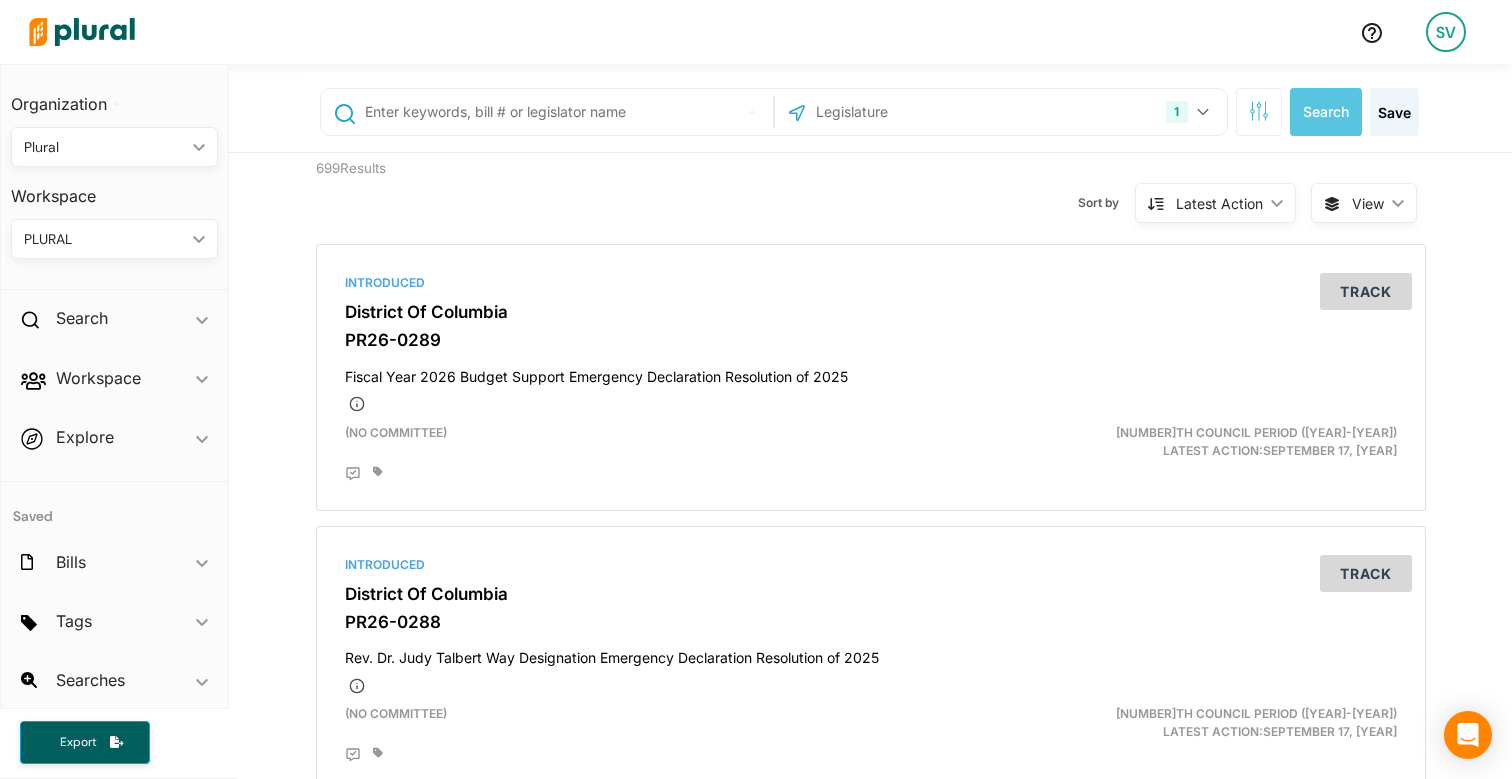 click on "1" at bounding box center [1176, 112] 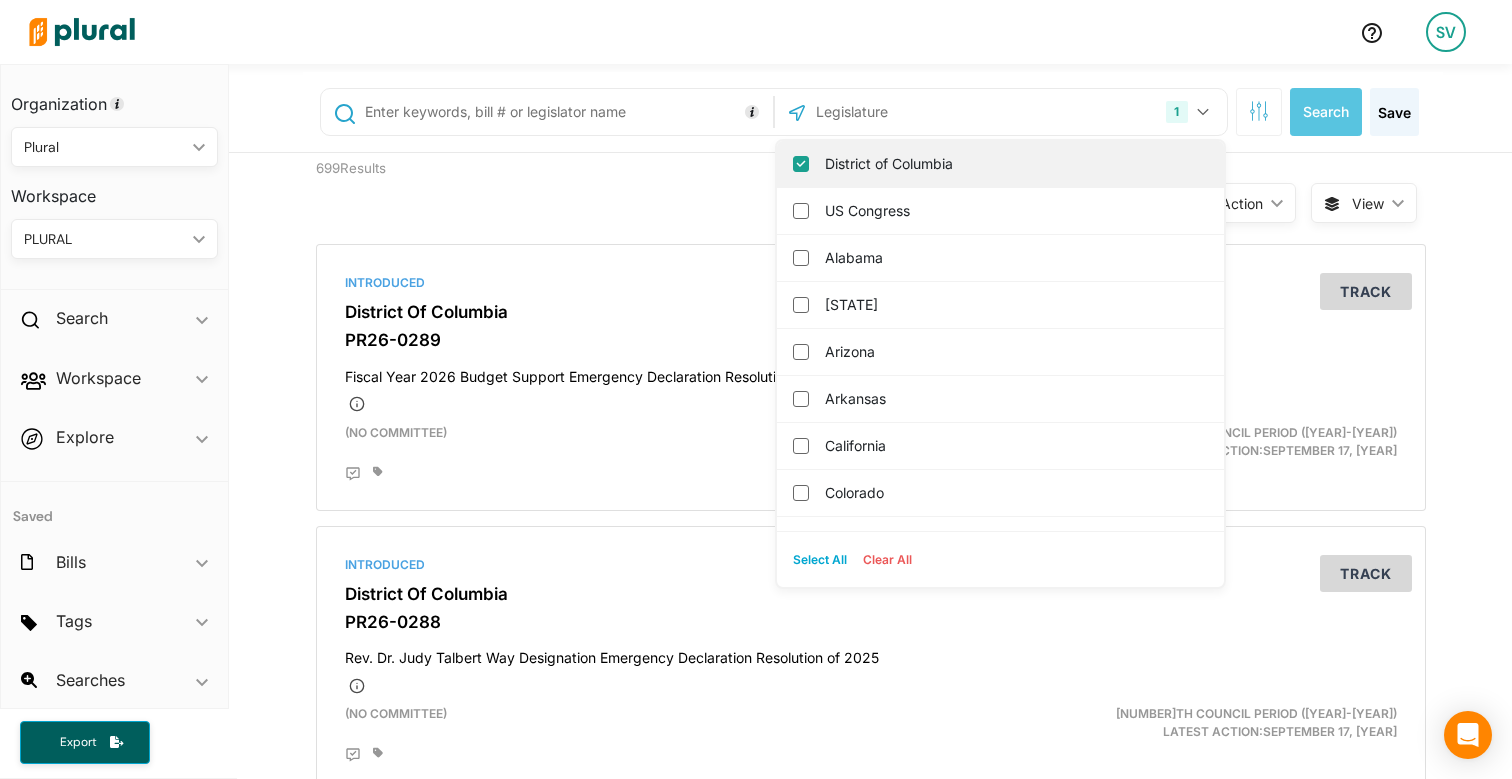 click on "District of Columbia" at bounding box center [1014, 164] 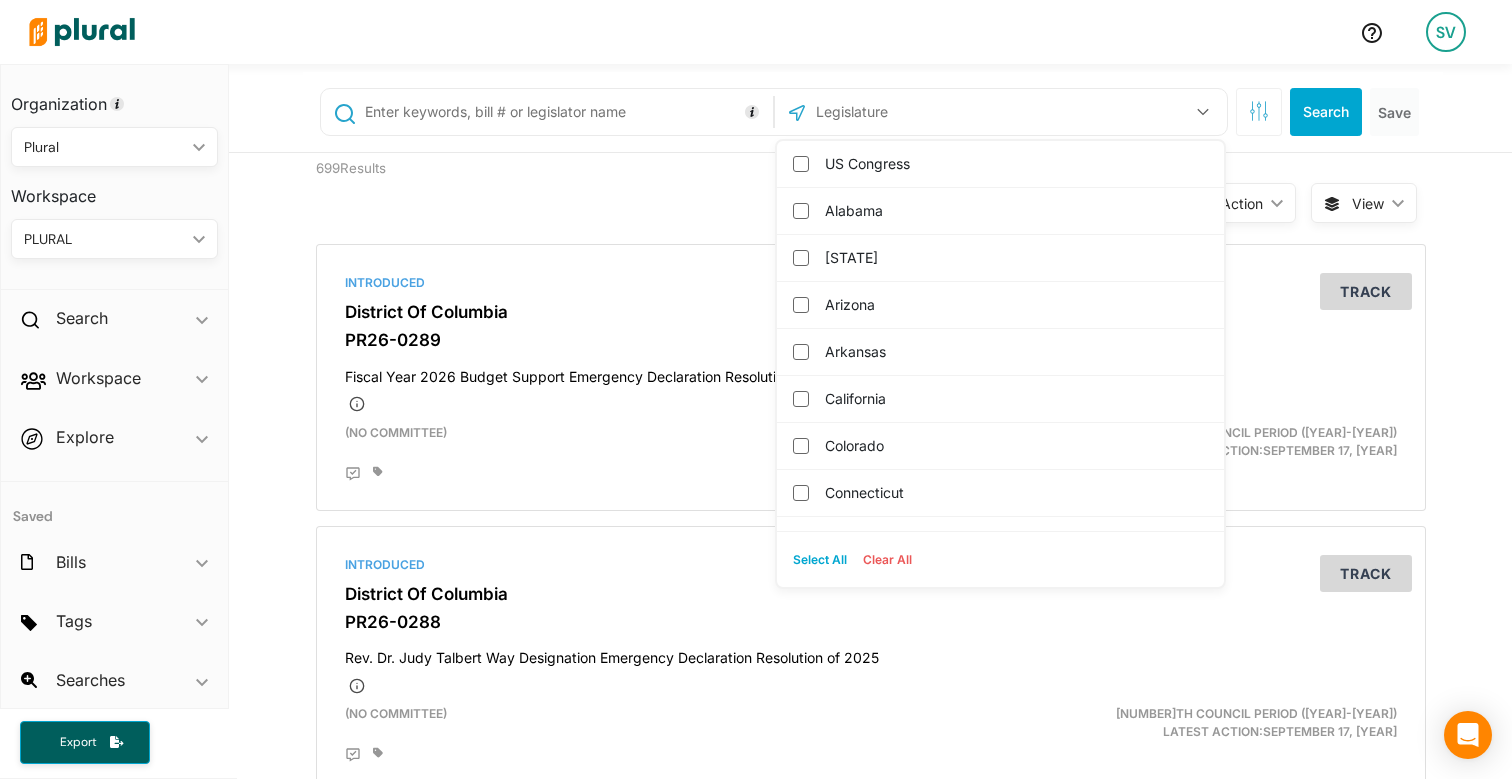 click at bounding box center [921, 112] 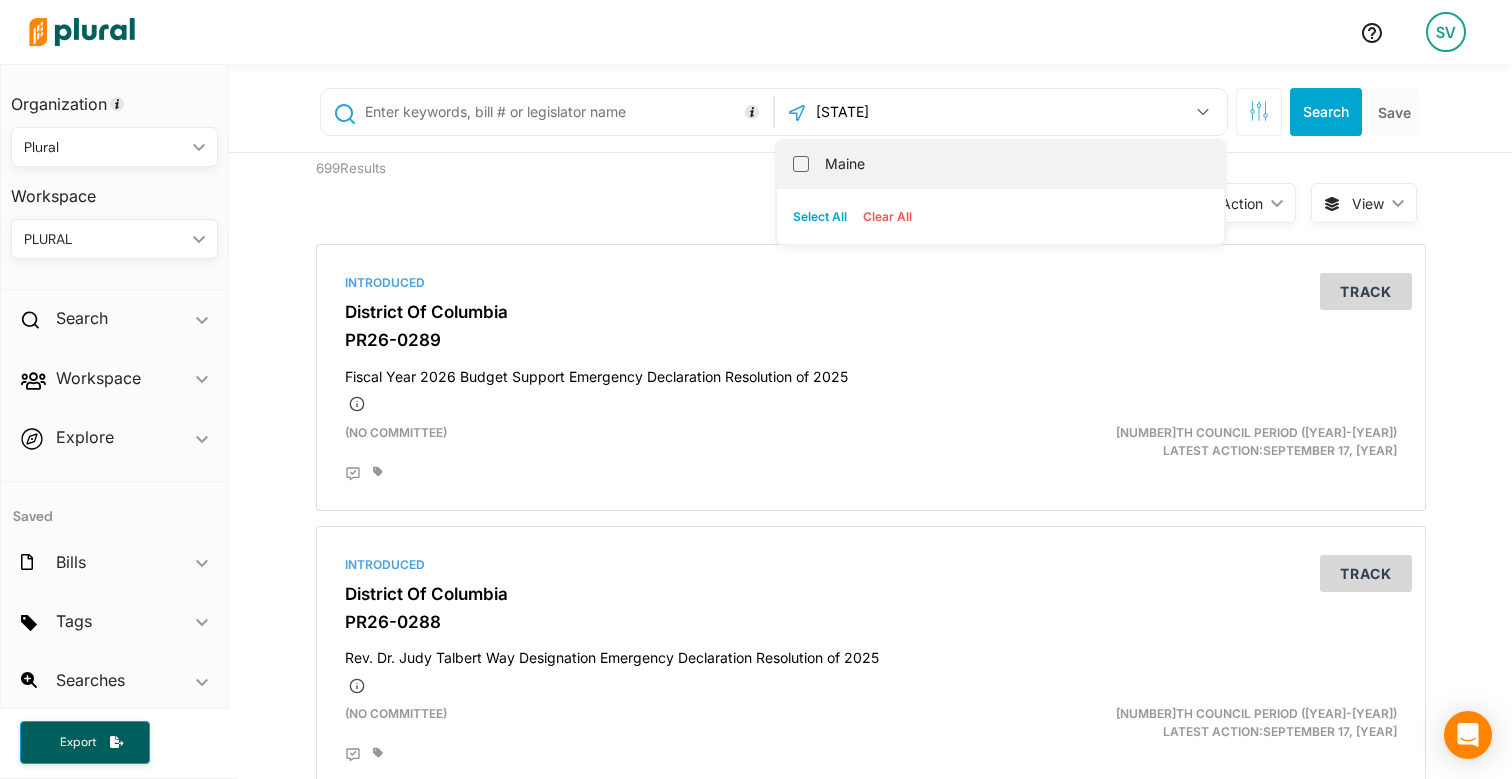 type on "[STATE]" 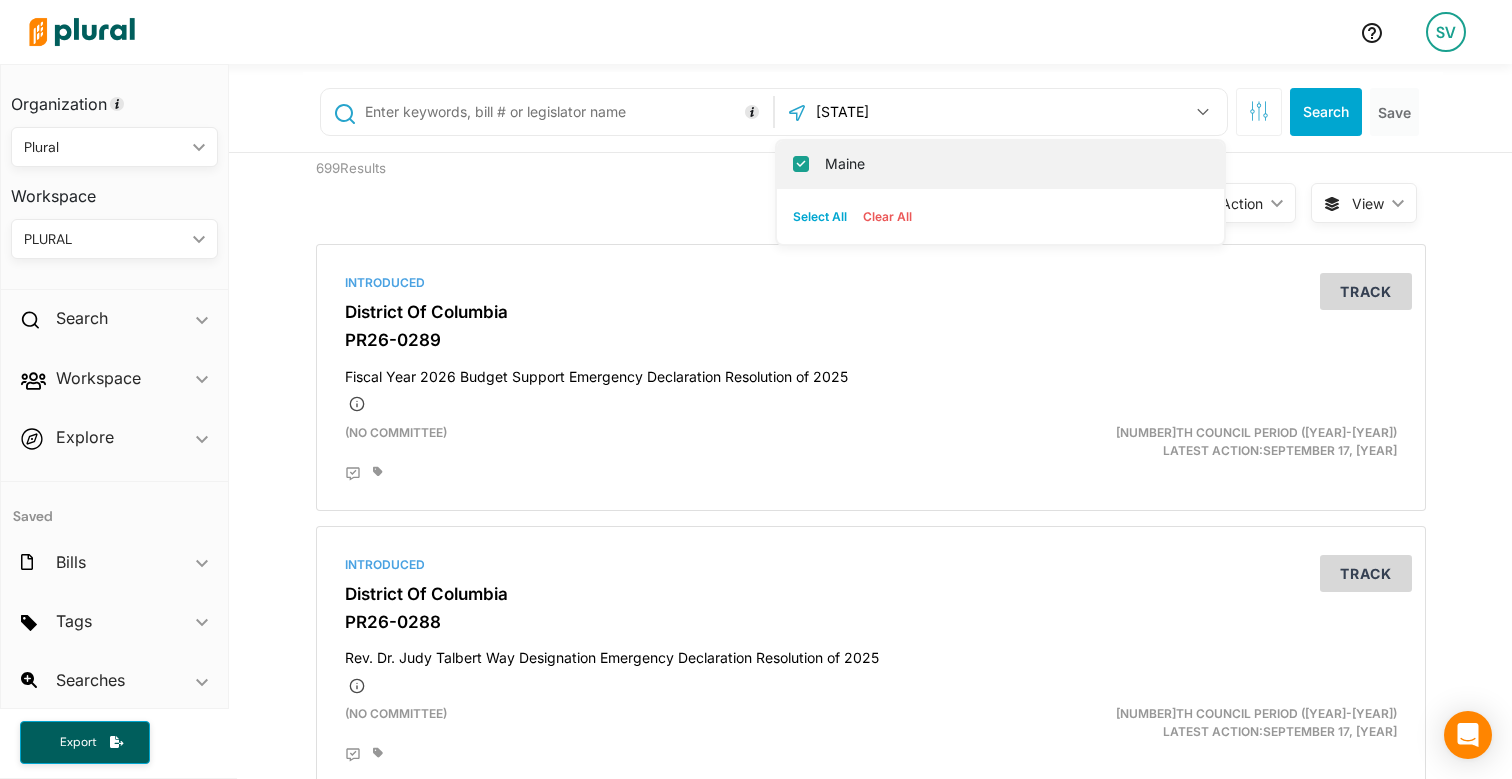 checkbox on "true" 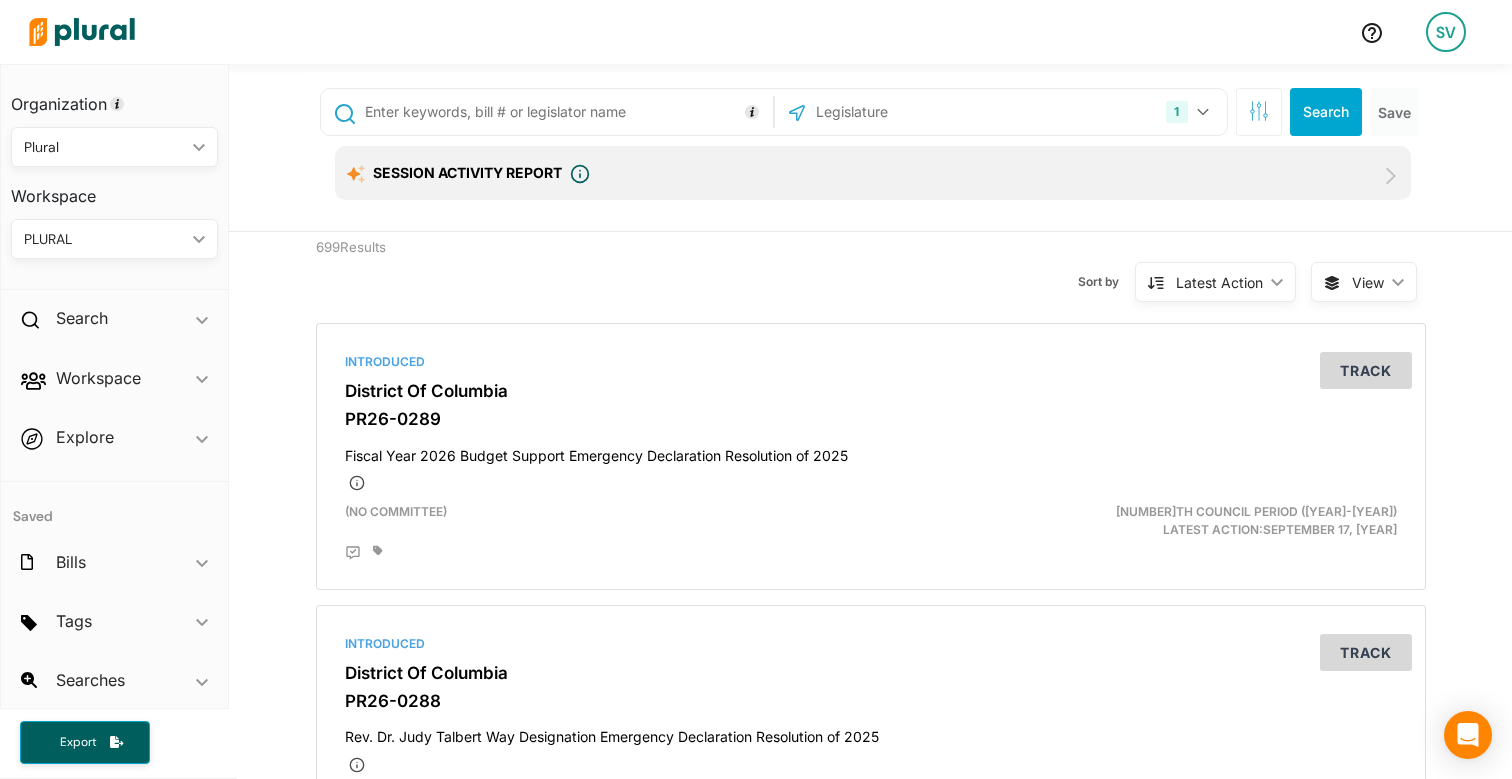 click at bounding box center [565, 112] 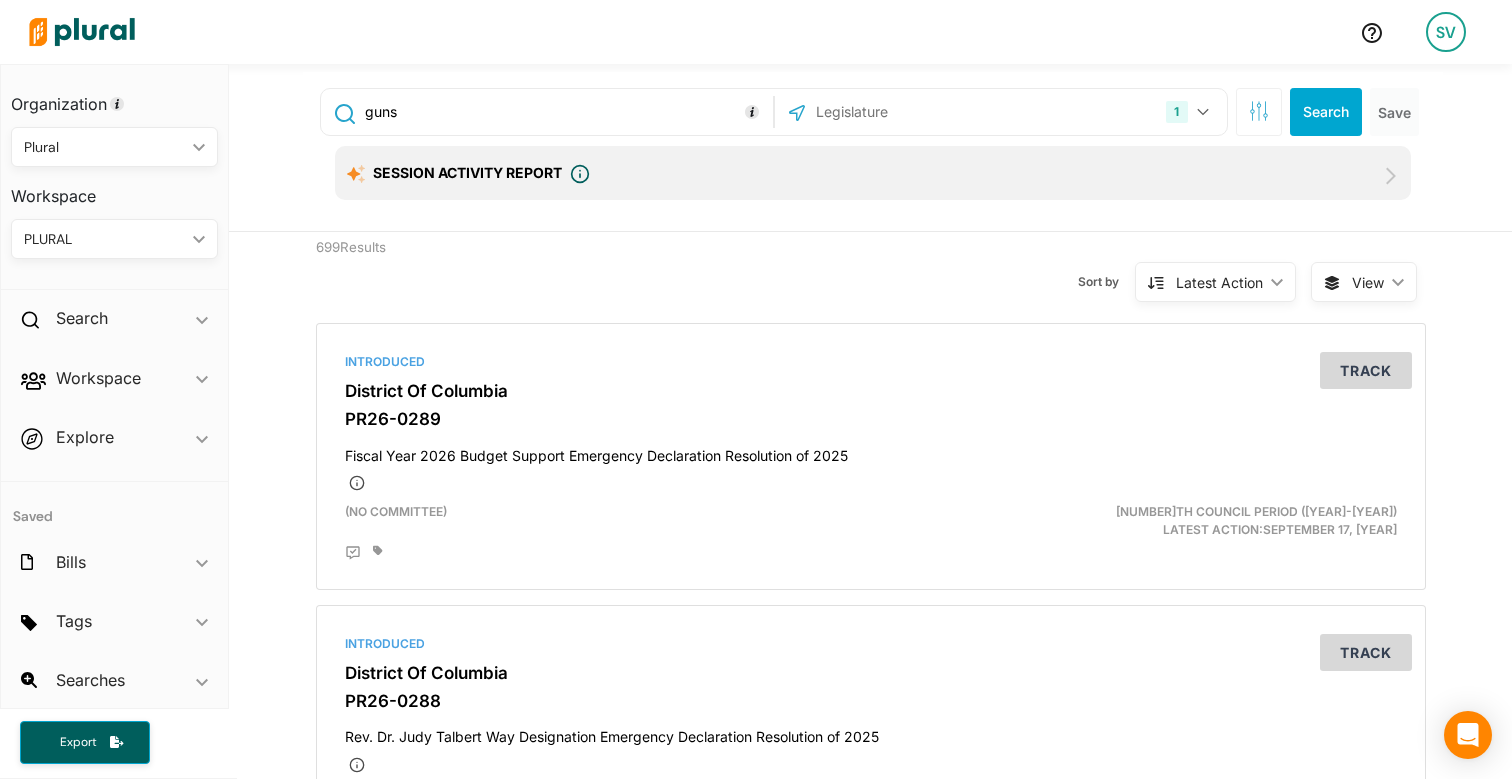 type on "guns" 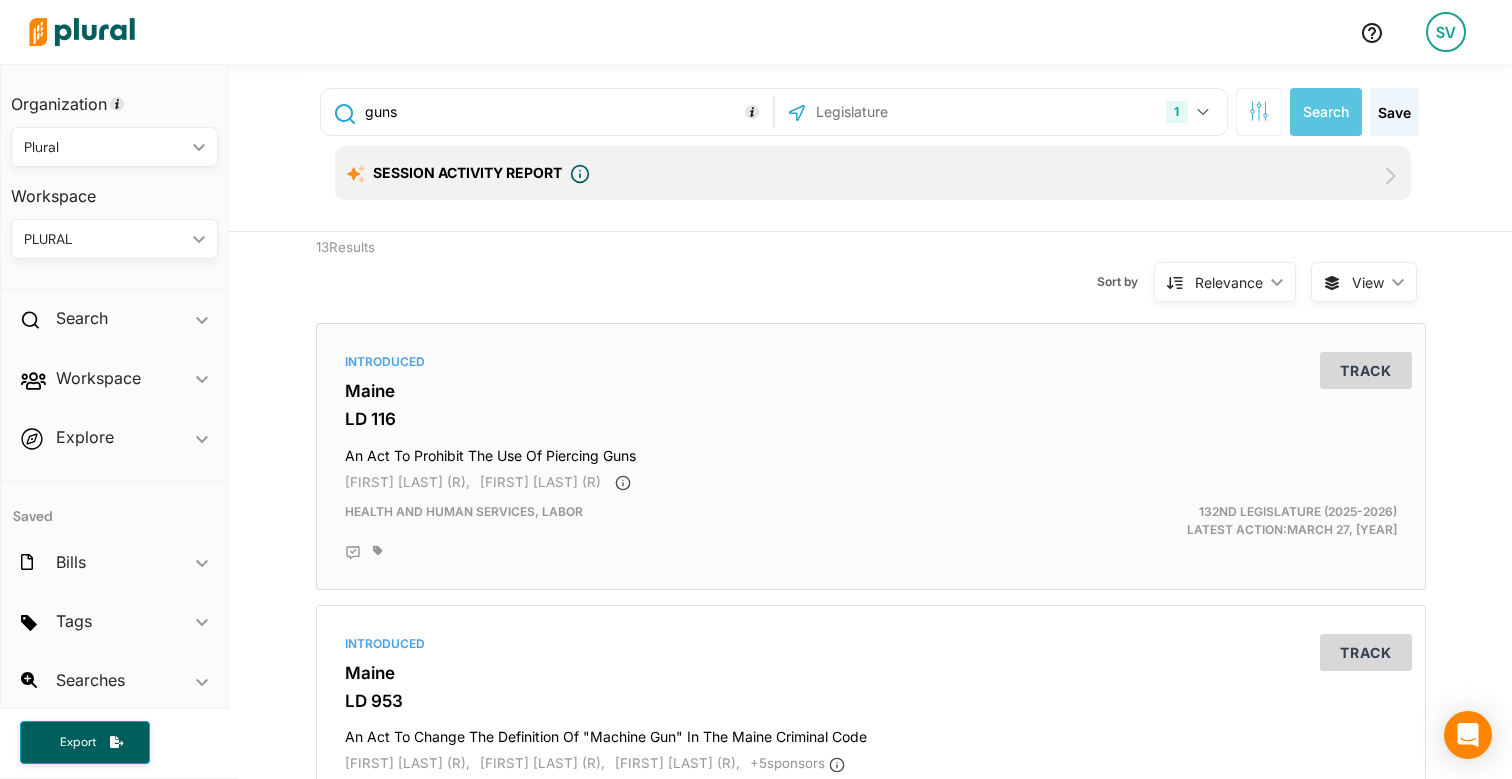scroll, scrollTop: 50, scrollLeft: 0, axis: vertical 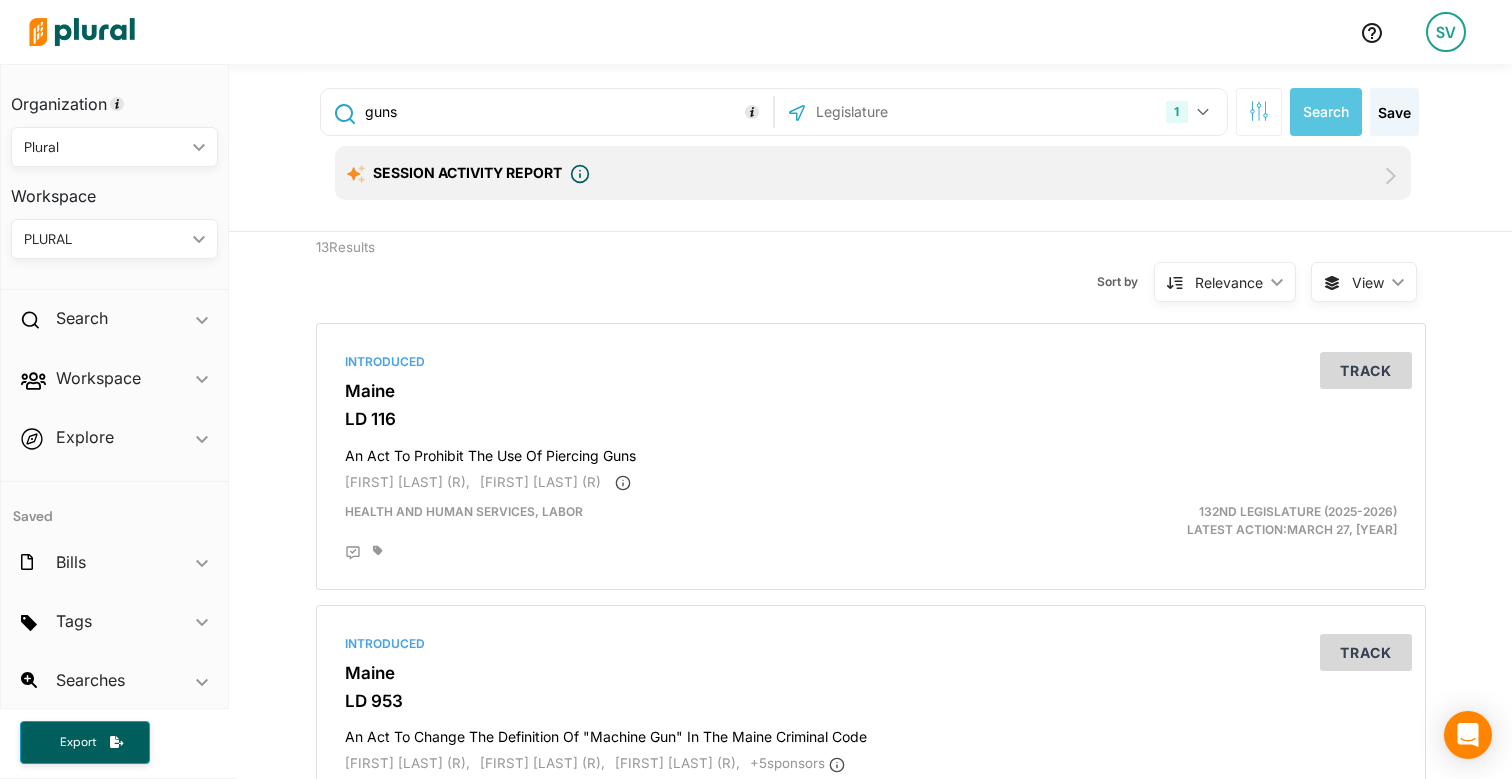 click on "1" at bounding box center (1189, 112) 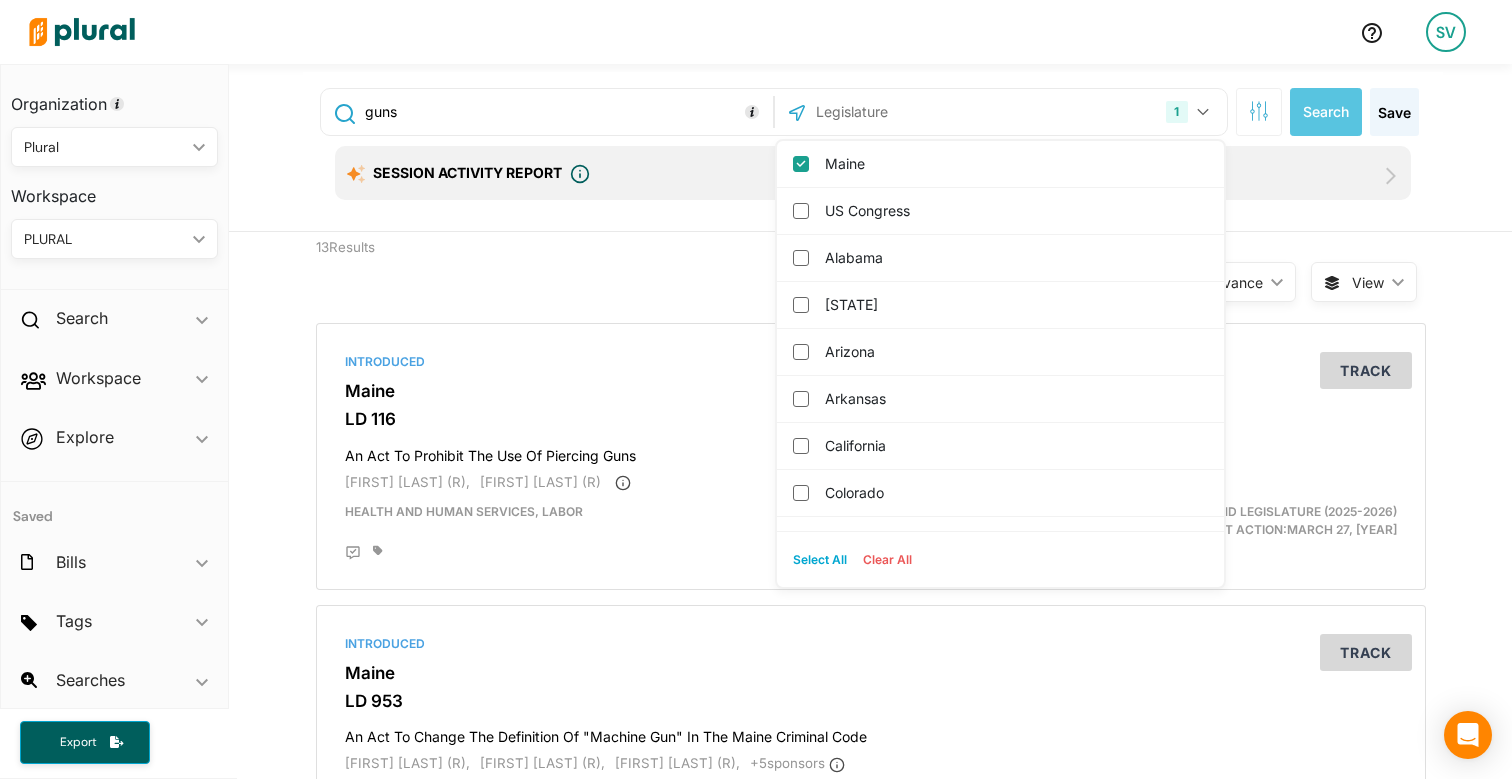 click 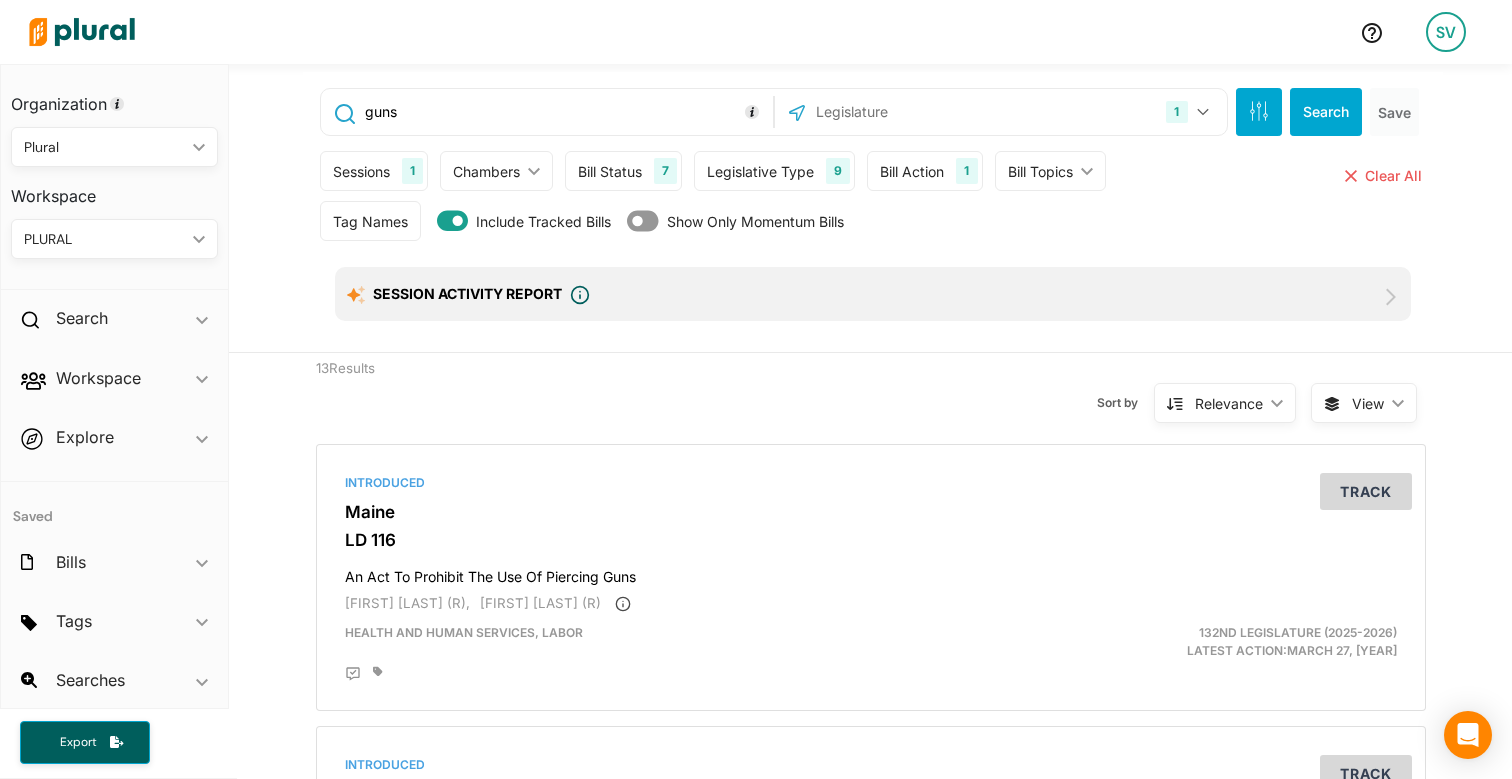 click on "Sessions" at bounding box center (361, 171) 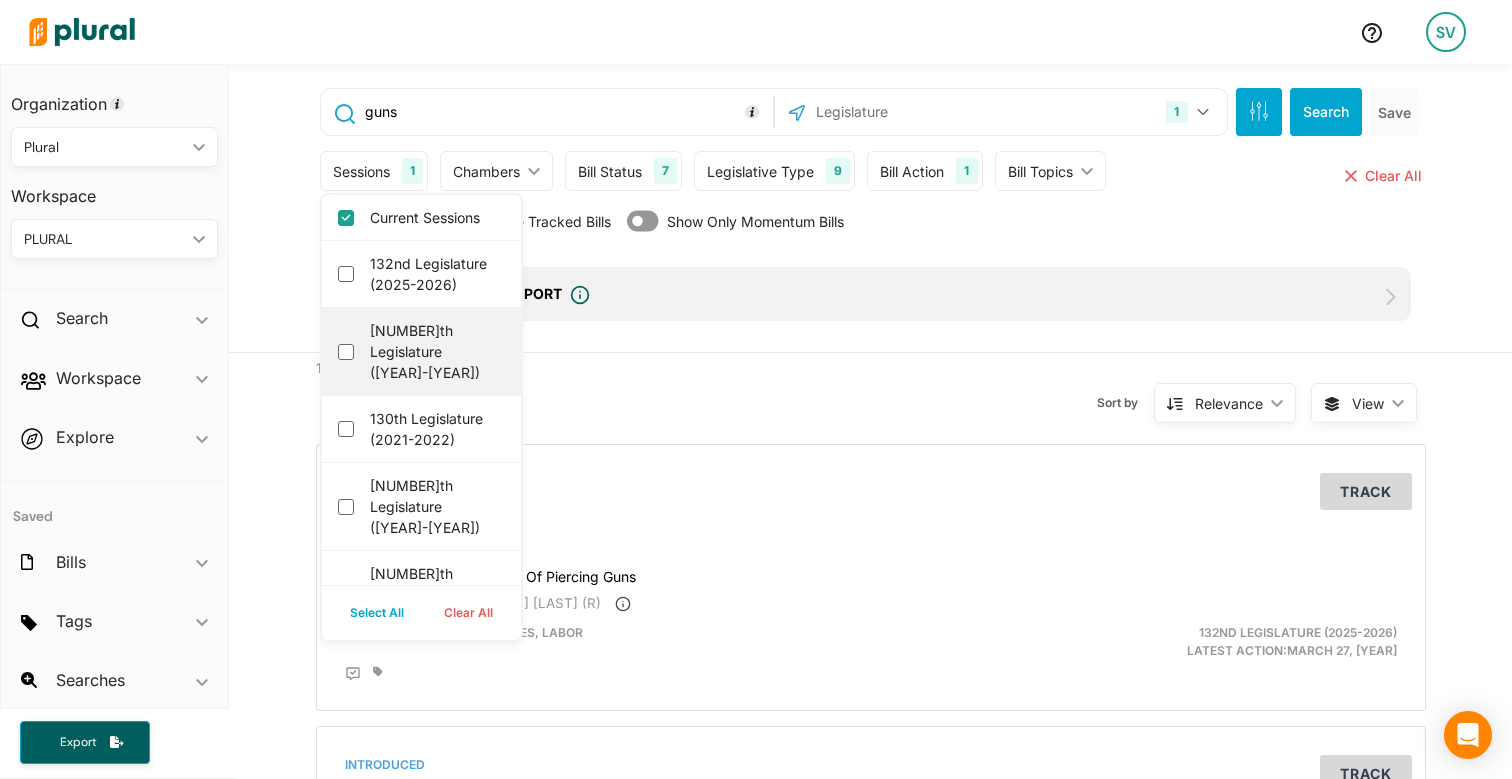 click on "[NUMBER]th Legislature ([YEAR]-[YEAR])" at bounding box center [435, 351] 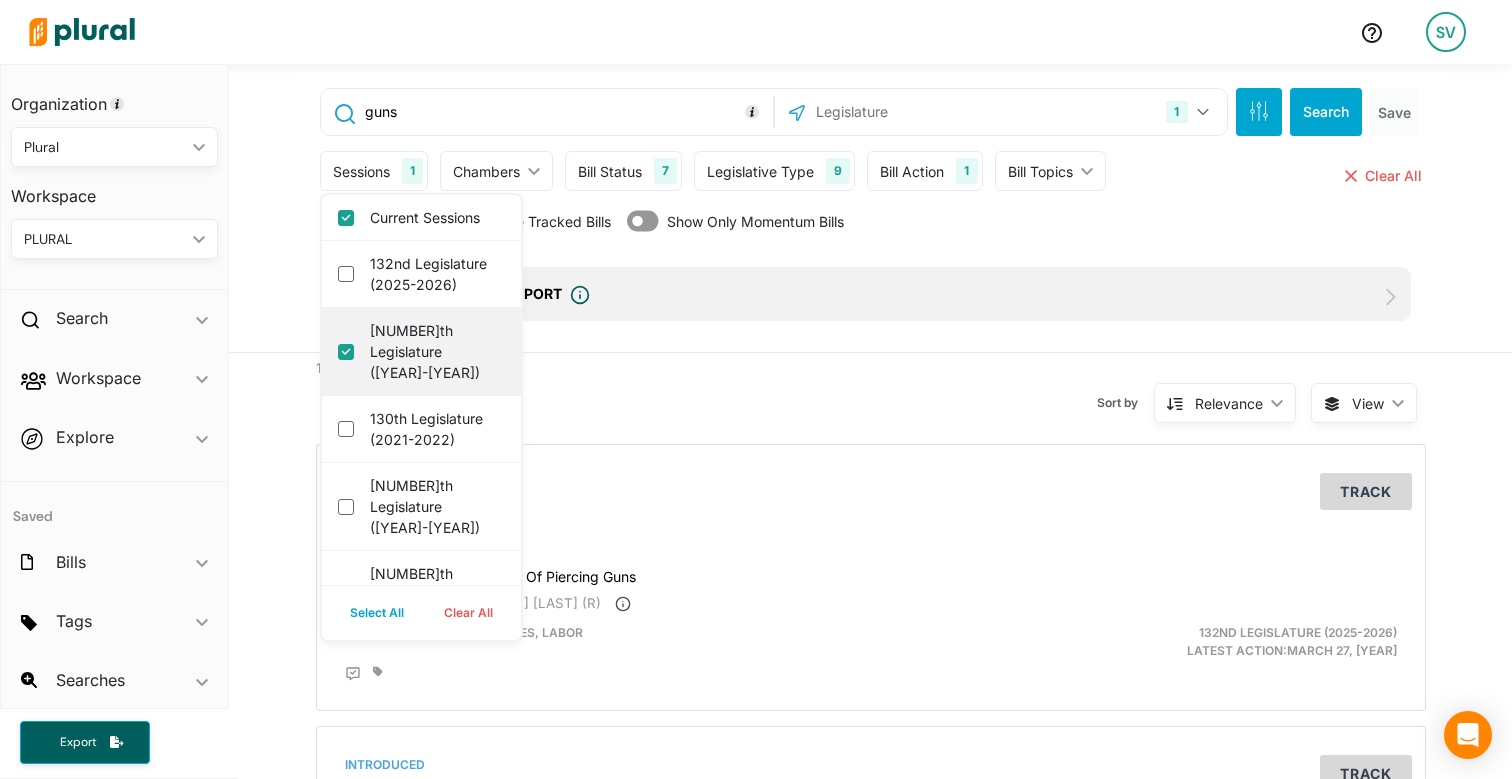 checkbox on "true" 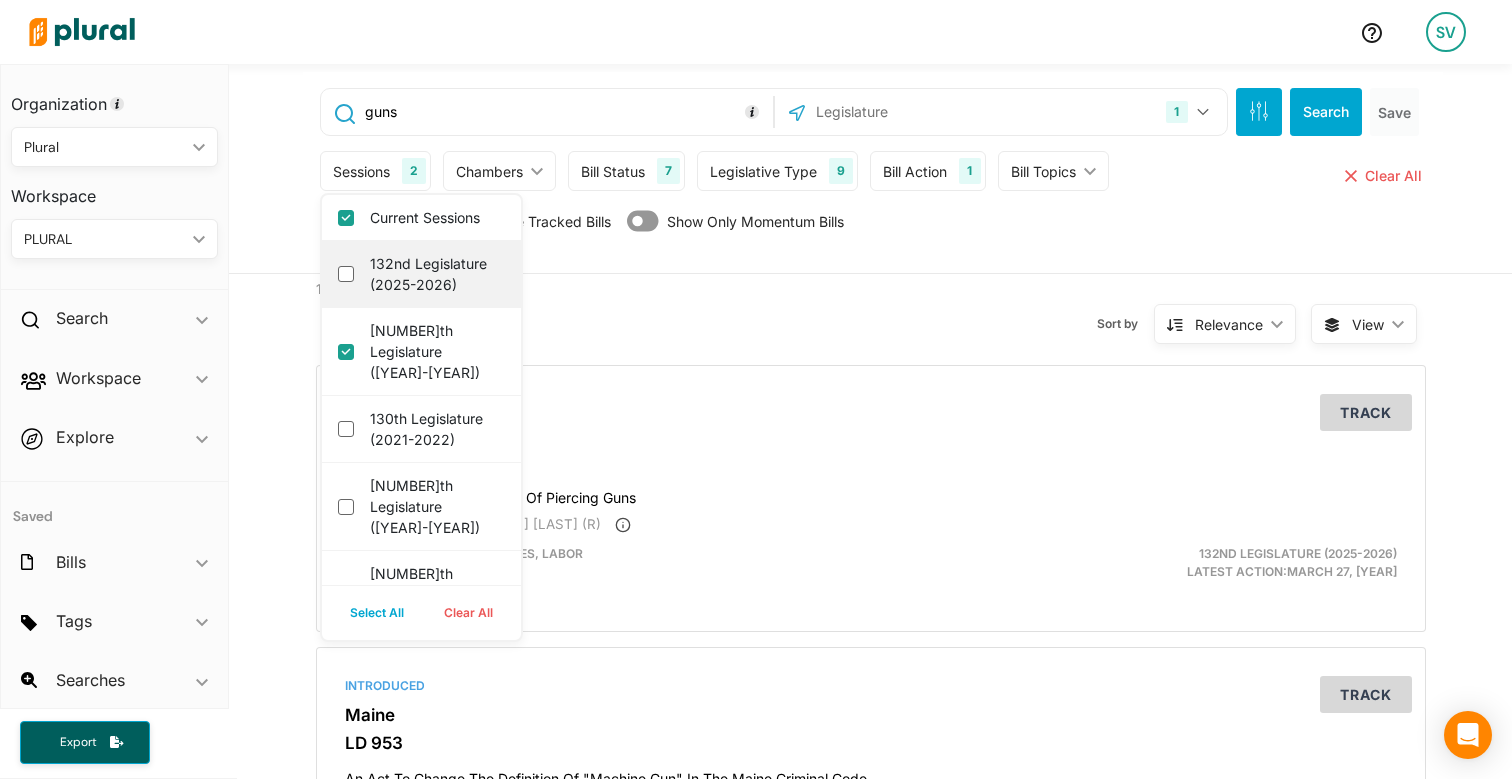 click on "132nd Legislature (2025-2026)" at bounding box center (421, 274) 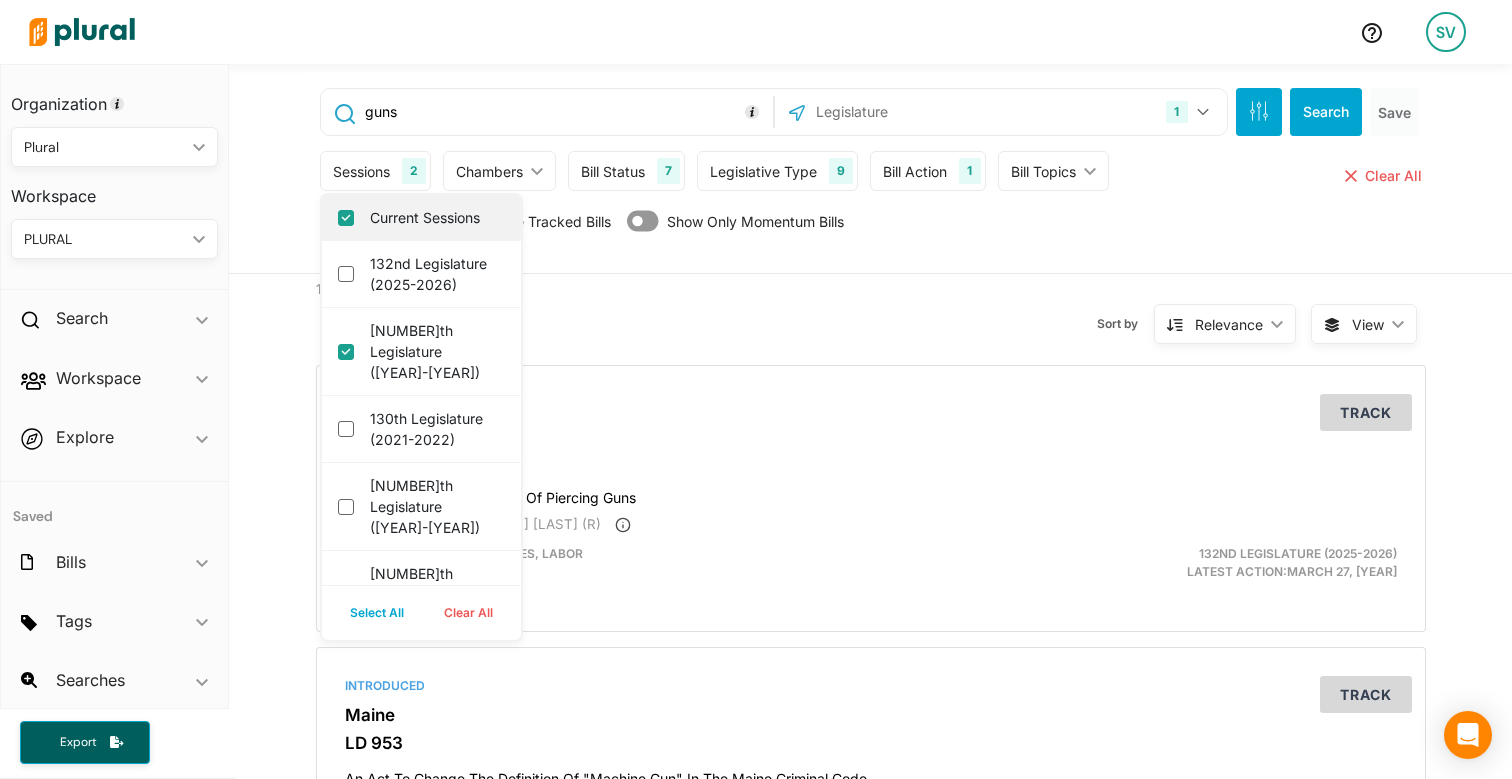 click on "Current Sessions" at bounding box center (435, 217) 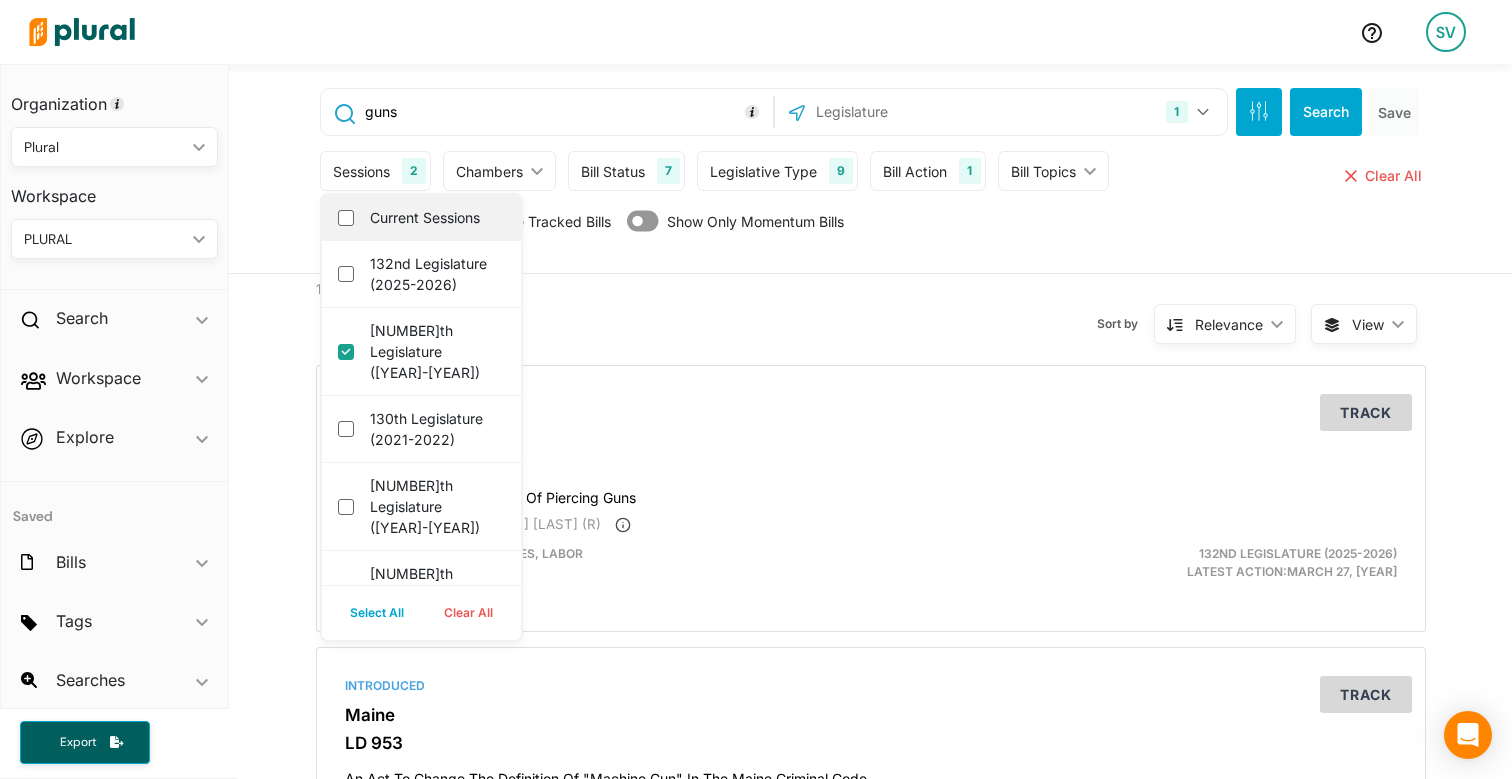 checkbox on "false" 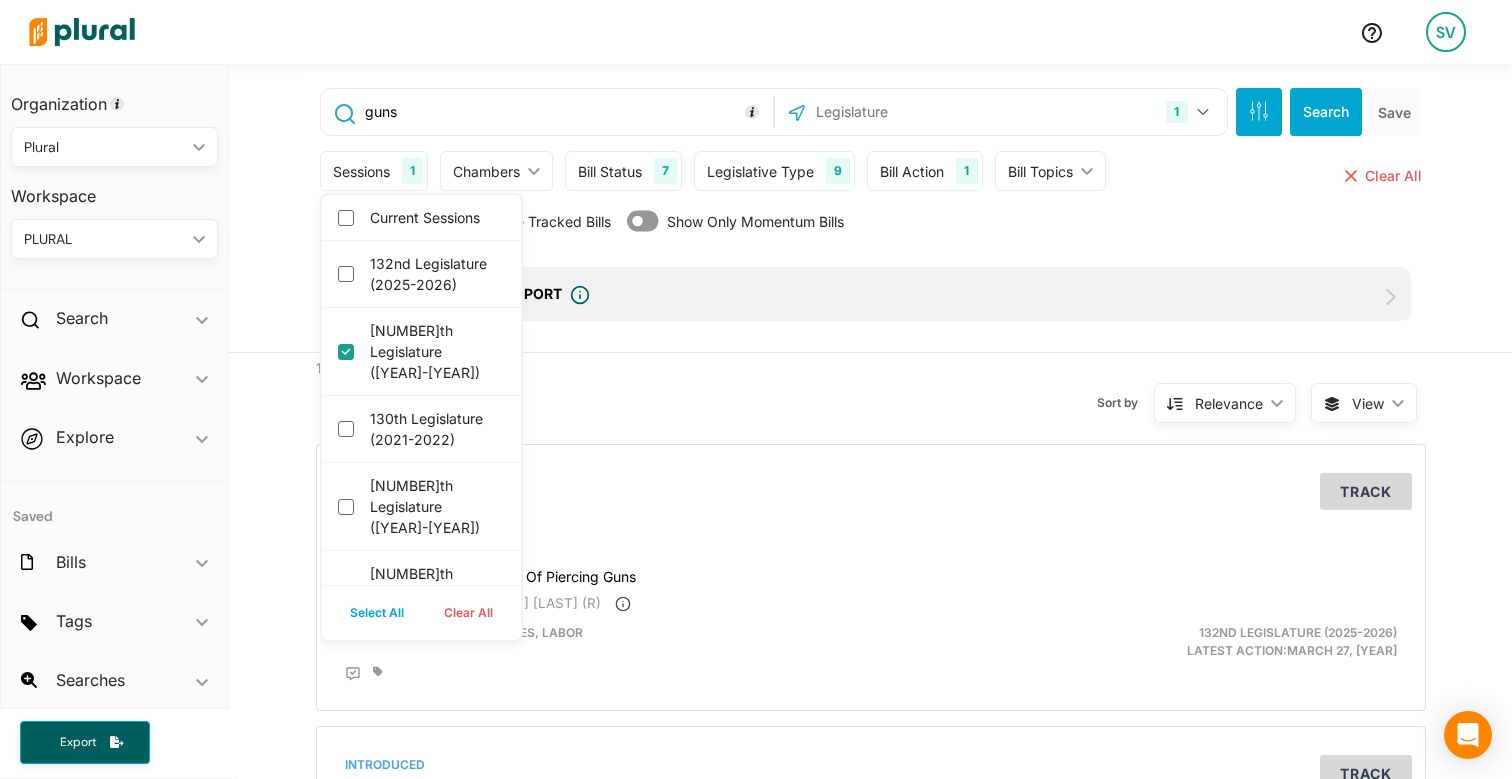 click on "Tag Names Tag Names close Any of Selected ic_keyboard_arrow_down Any of Selected All of Selected None of Selected #Empowrd [STATE] Bills #Mariatag #Employment Regulations #Financial Services #social-media #Nuclear Energy #Solar Energy #[STATE] #Priority 1 #oregon vehicle #Critical #Normal #Low  #green #High Priority #tag #tag2 #anti ES #how to make a bill  #HomeHealth  - labor  #medicaid #Voting Rights in Tx  #Childcare #Trucking Bills #Oppose #Early Voting  #arts #Export By Tag Bug #[STATE] Test #flood related #Brenda's Bills #Humana-KY Healthcare #Ethnic Studies - [STATE] State  #Telehealth  #vr 21  #osma midwife #IP - Good bill  #Support #east side #export-companion-bills #Research #JJ 1 #vr choice  #JJ Tag for Pub #Test 1 MD #Ananada's tag #LA Credit League #hotten #VA Cannibus  #JJ 1234 #Health #Government #Human Services #Education #Transportation #Economic Development #Housing #Agriculture #Water #Public Safety #Environment #Elections #Energy #Veterans #Data and Privacy #Arts #Science and Technology" at bounding box center (873, 226) 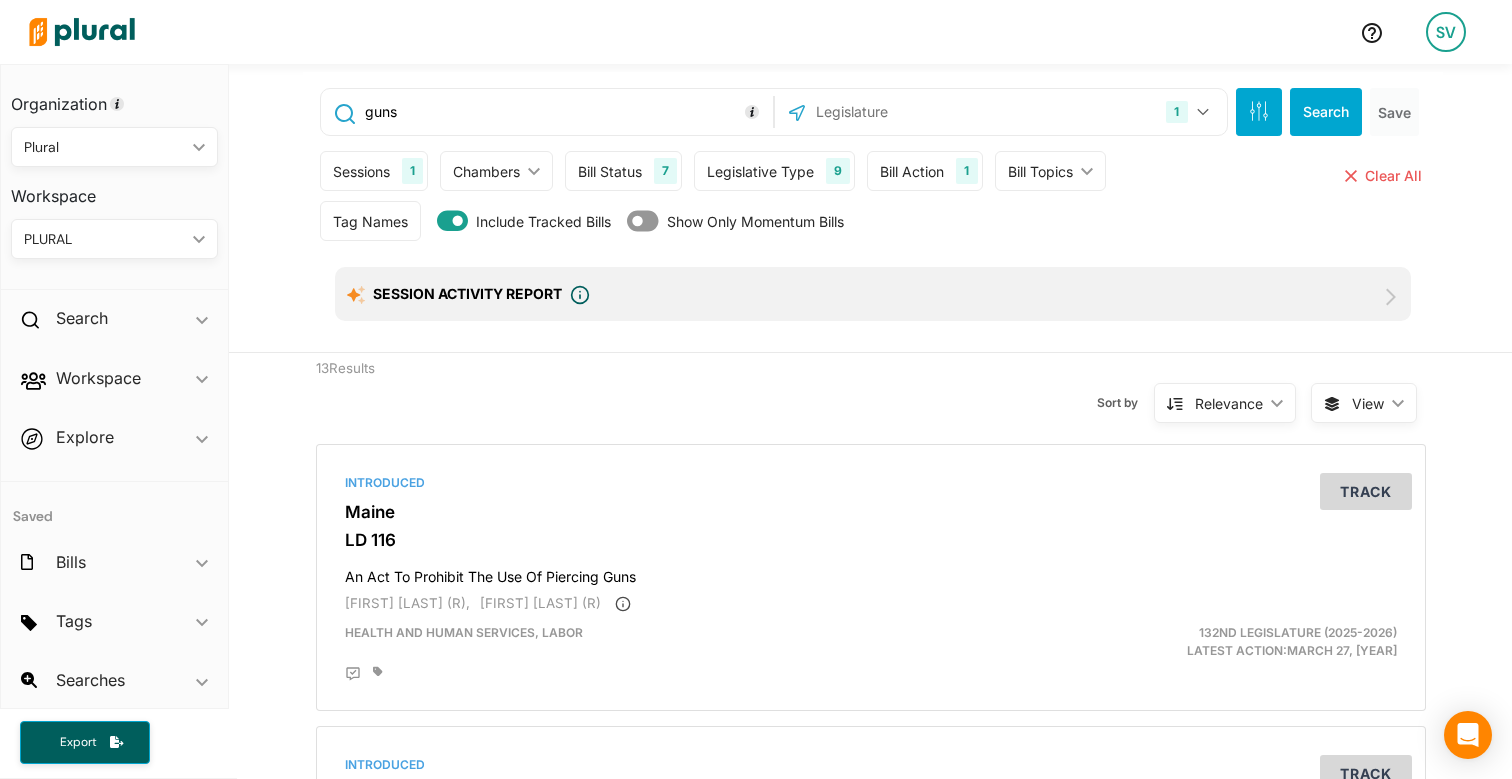 click on "Search" at bounding box center [1326, 112] 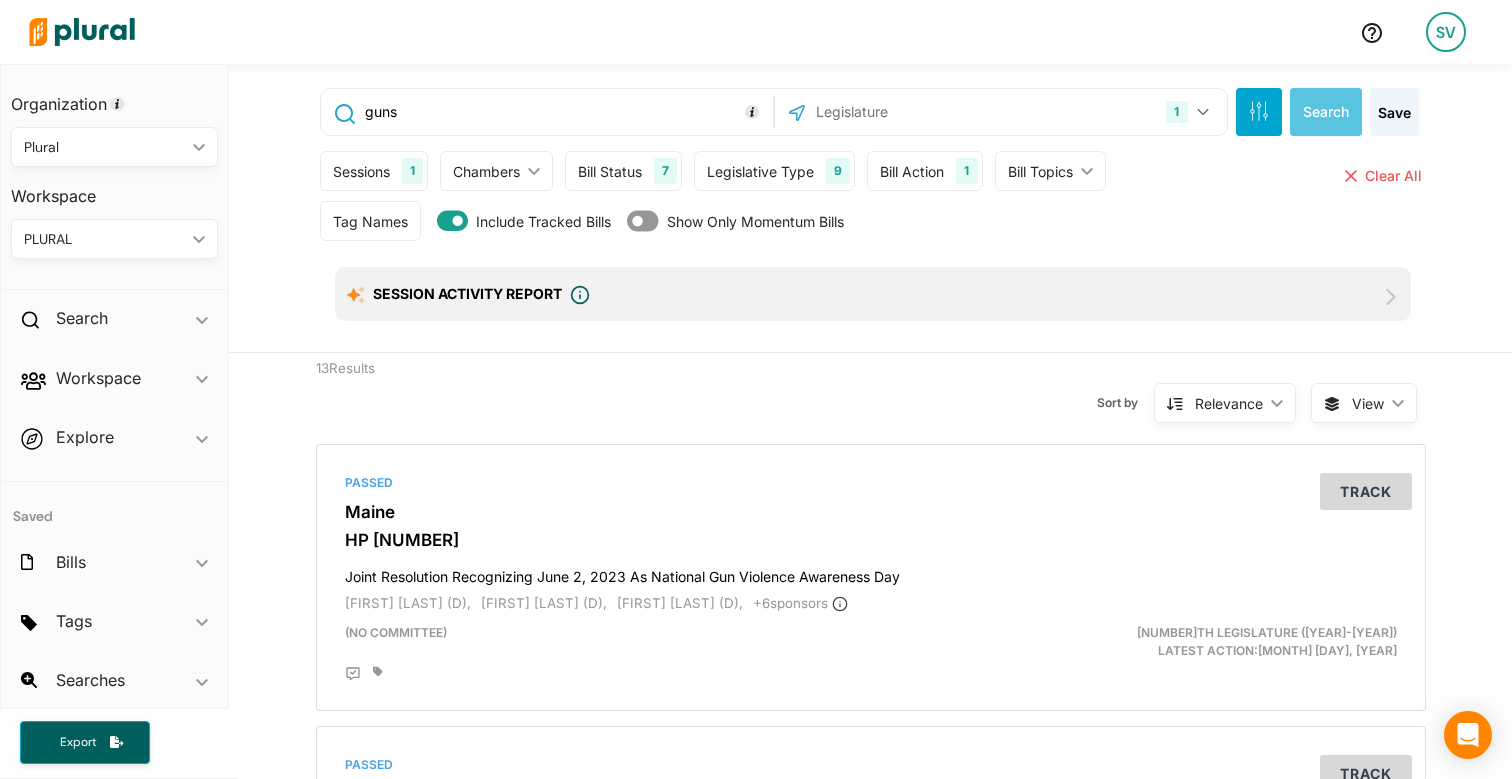 scroll, scrollTop: 0, scrollLeft: 0, axis: both 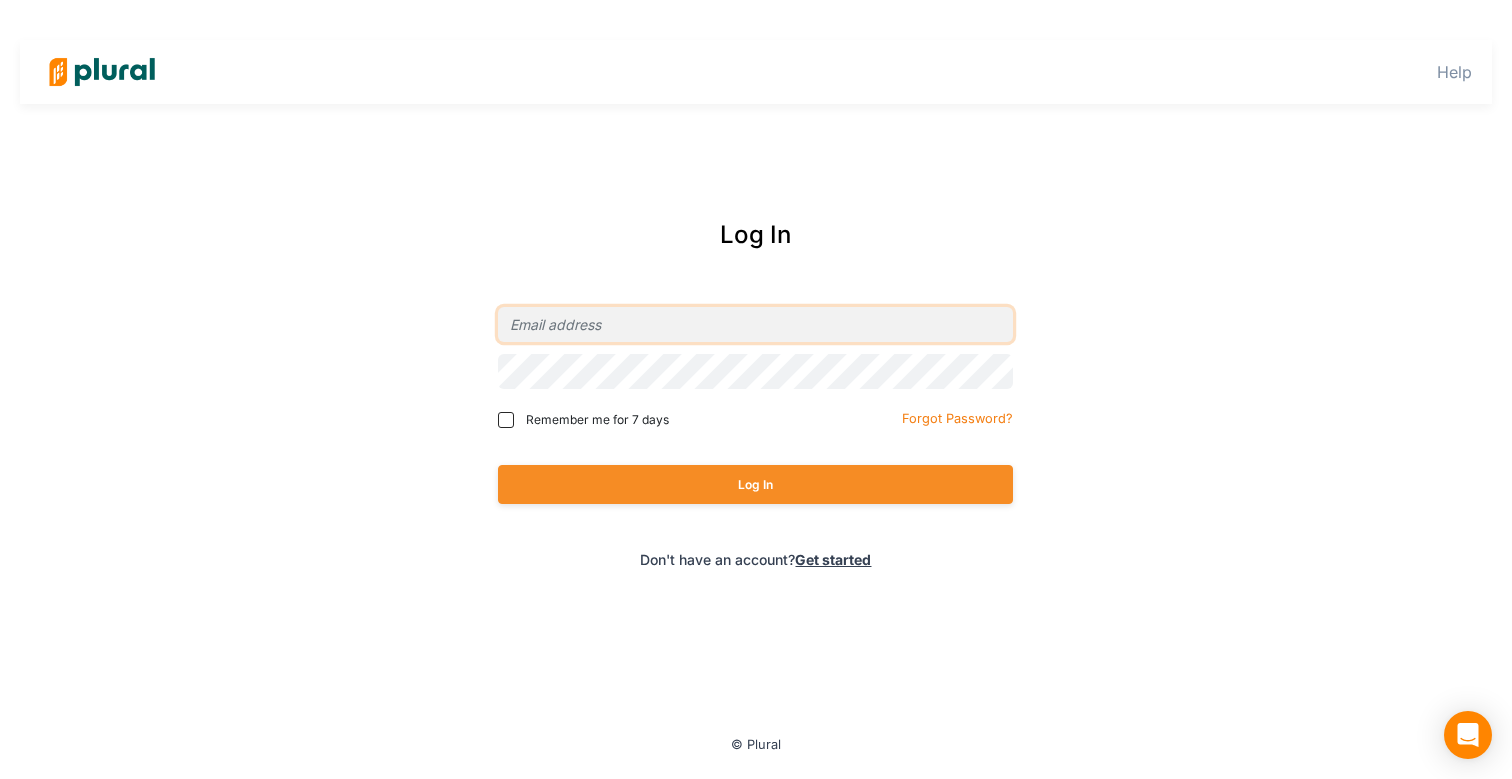 type on "santiago@[EMAIL_DOMAIN]" 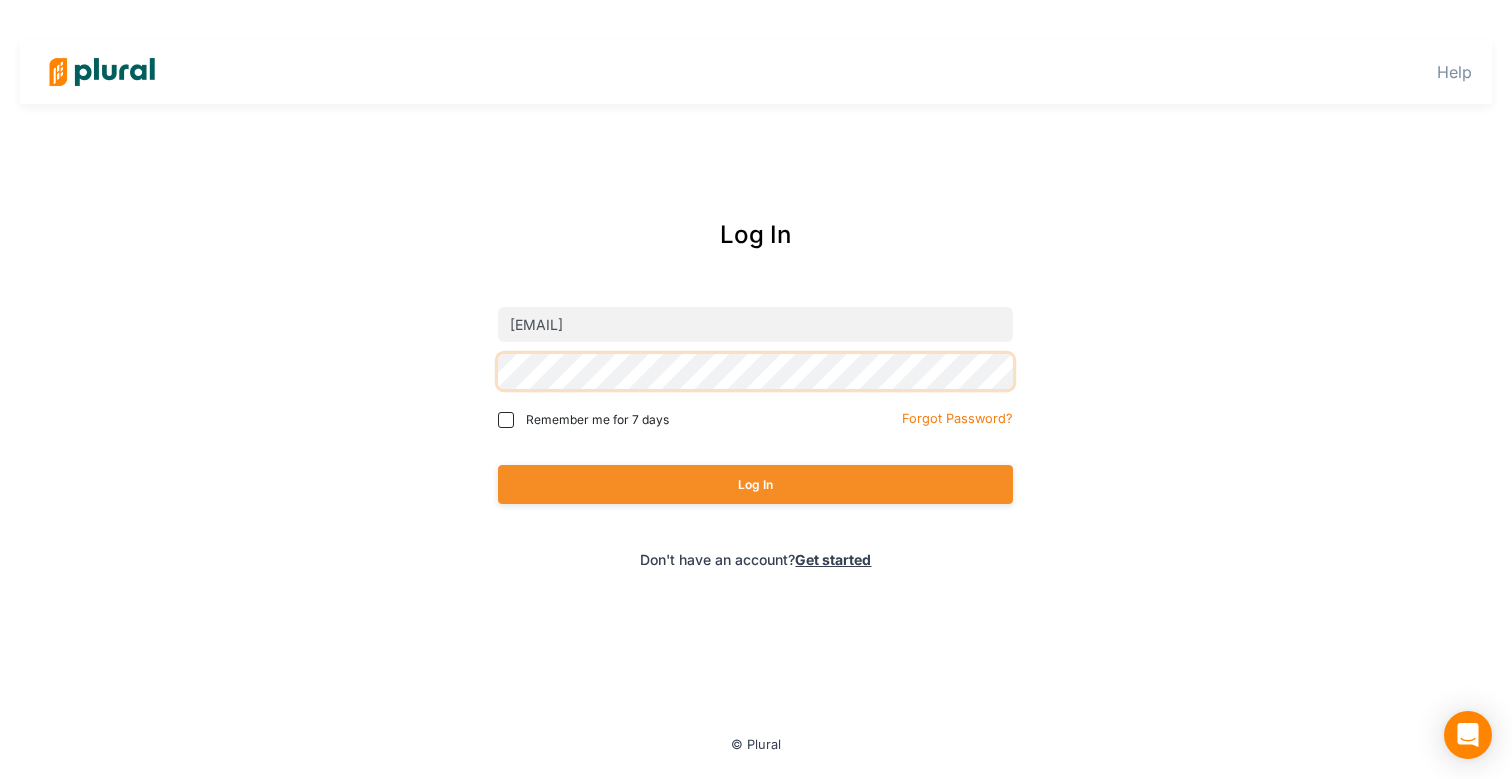 click on "Log In" at bounding box center [755, 484] 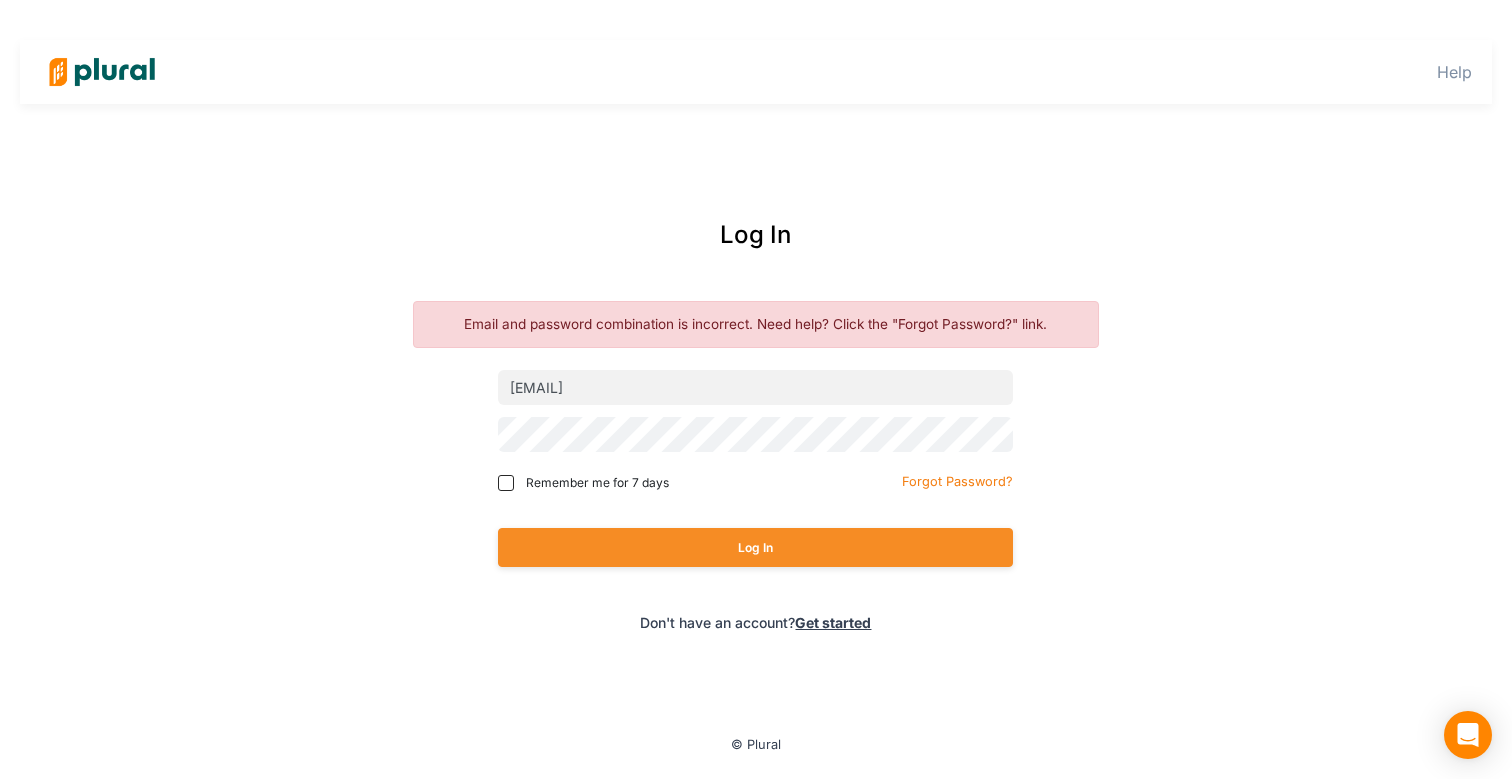 click on "Log In" at bounding box center [755, 547] 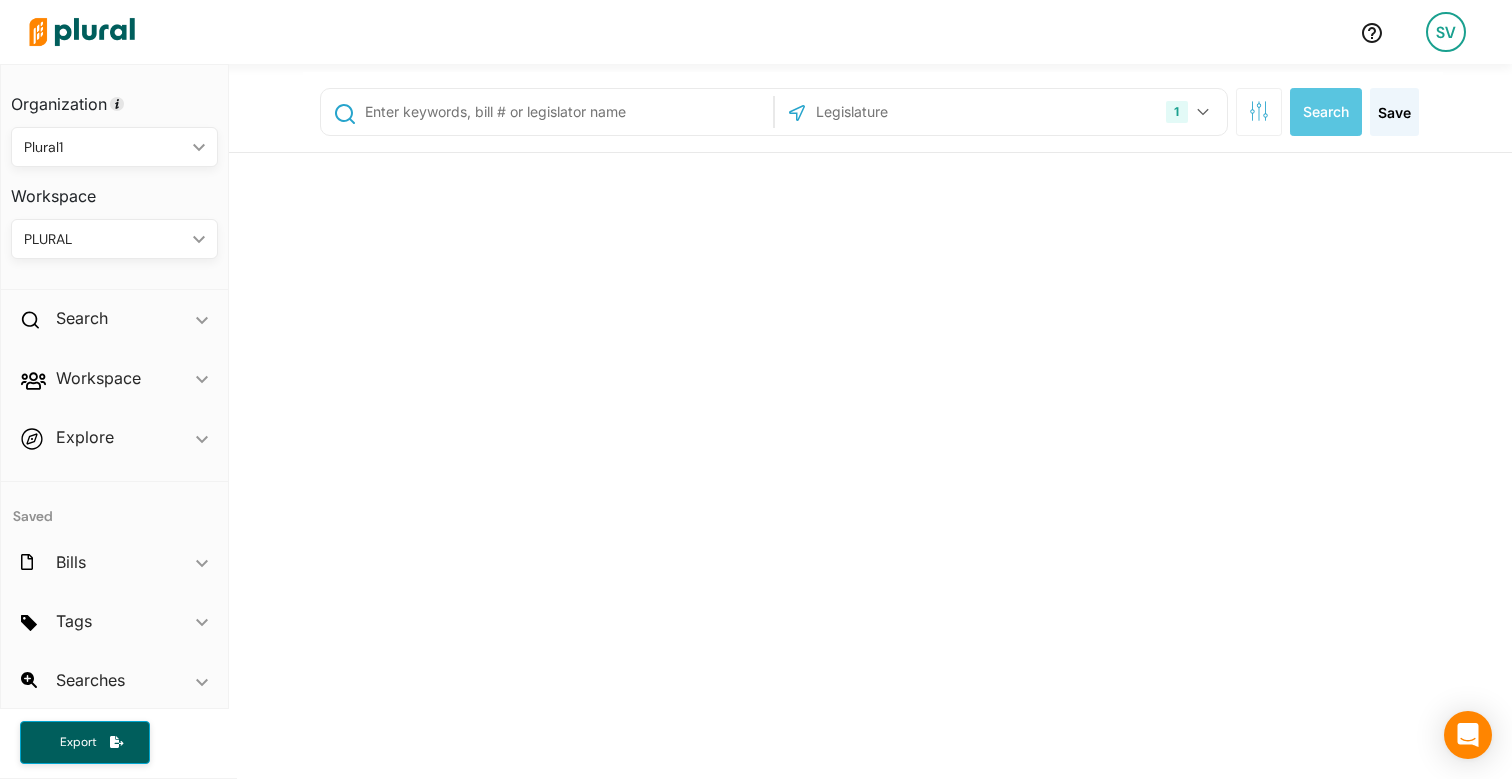 click at bounding box center [565, 112] 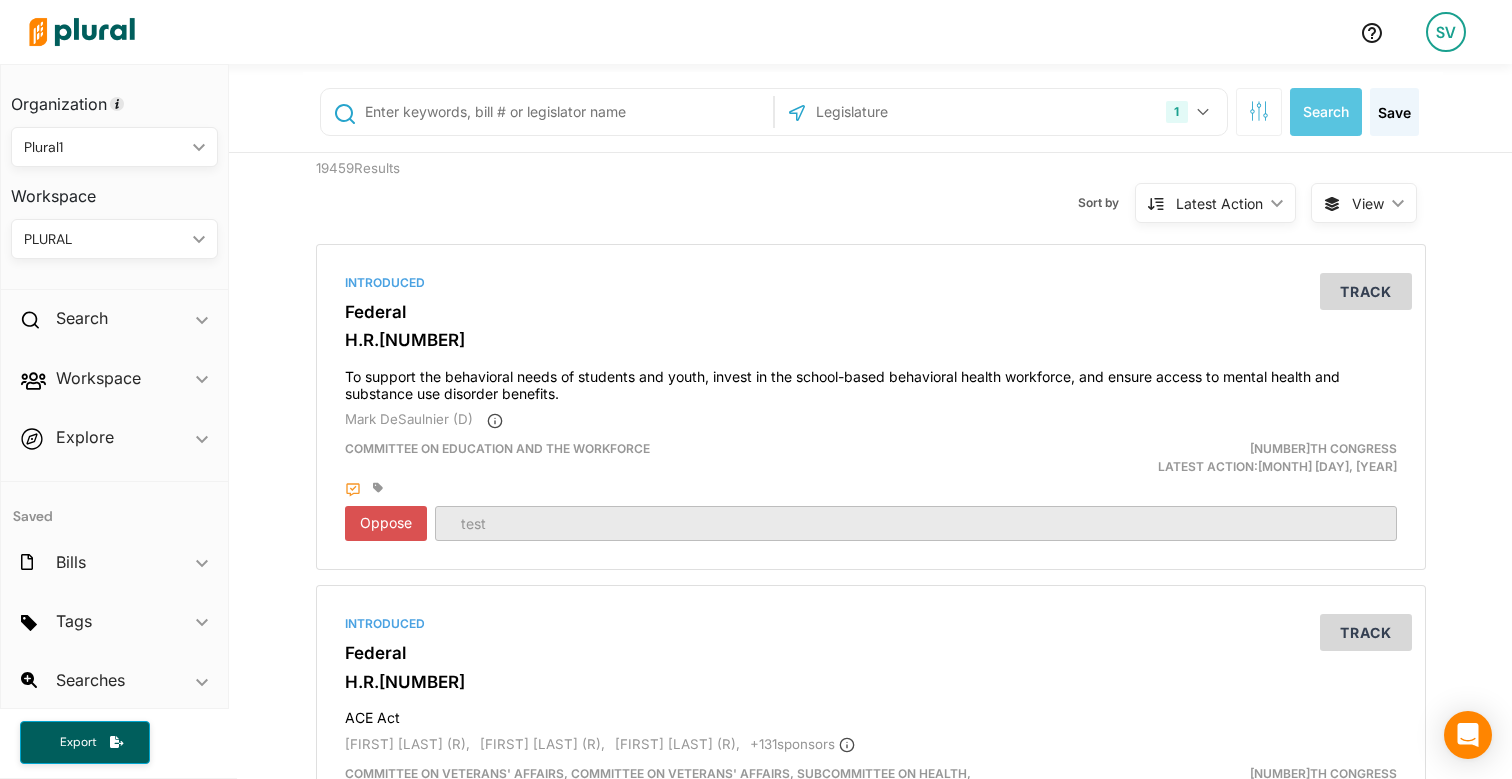 click at bounding box center [921, 112] 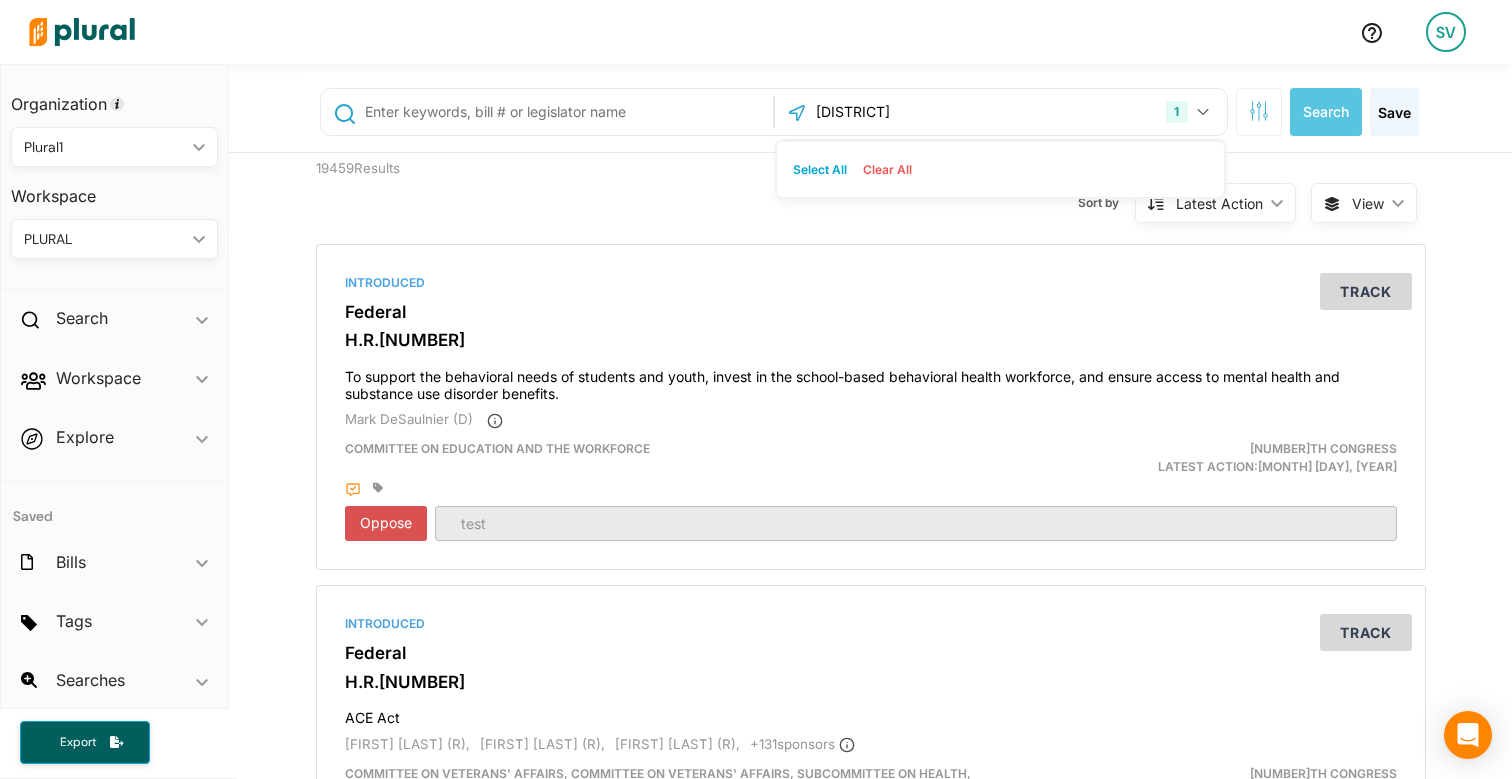 type on "d" 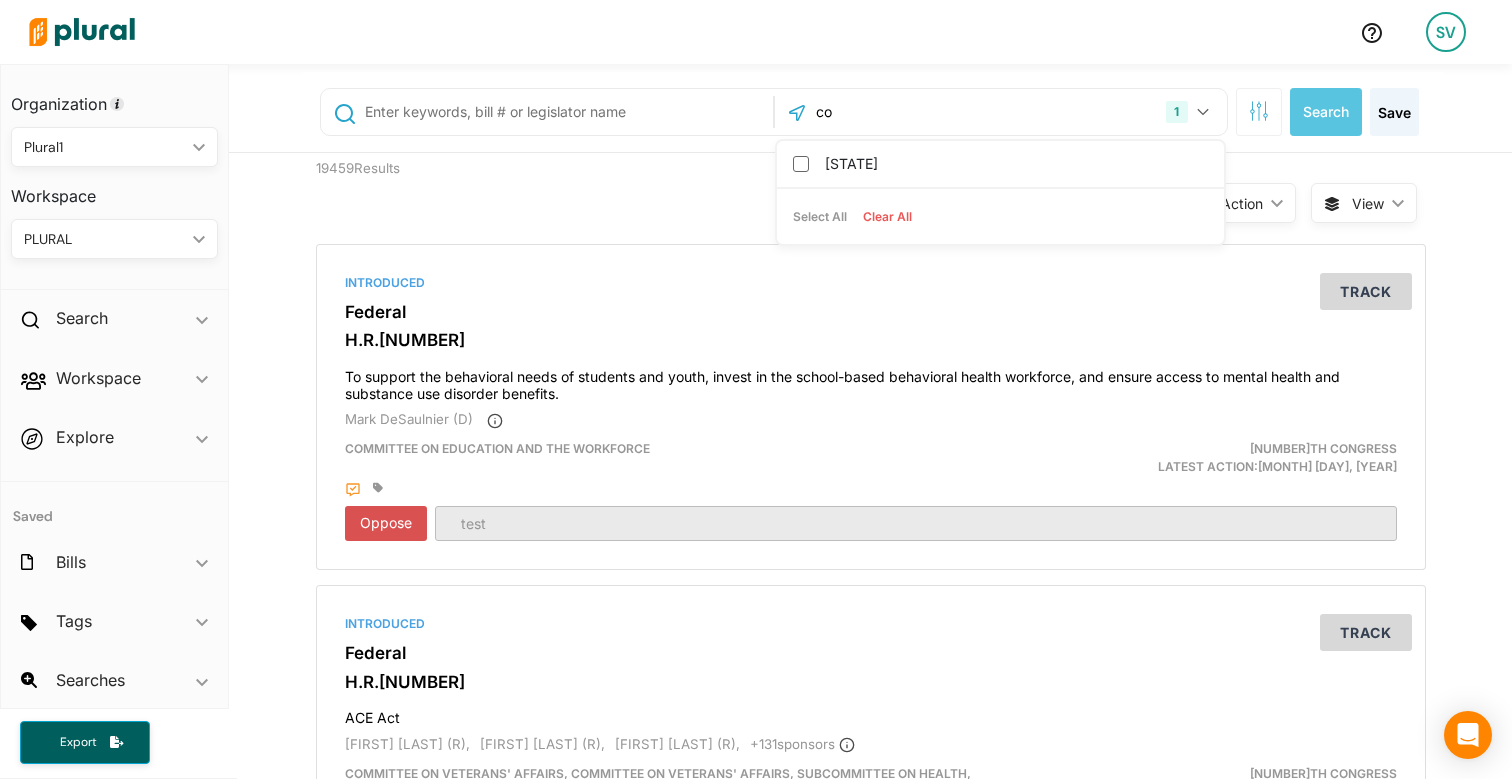 type on "c" 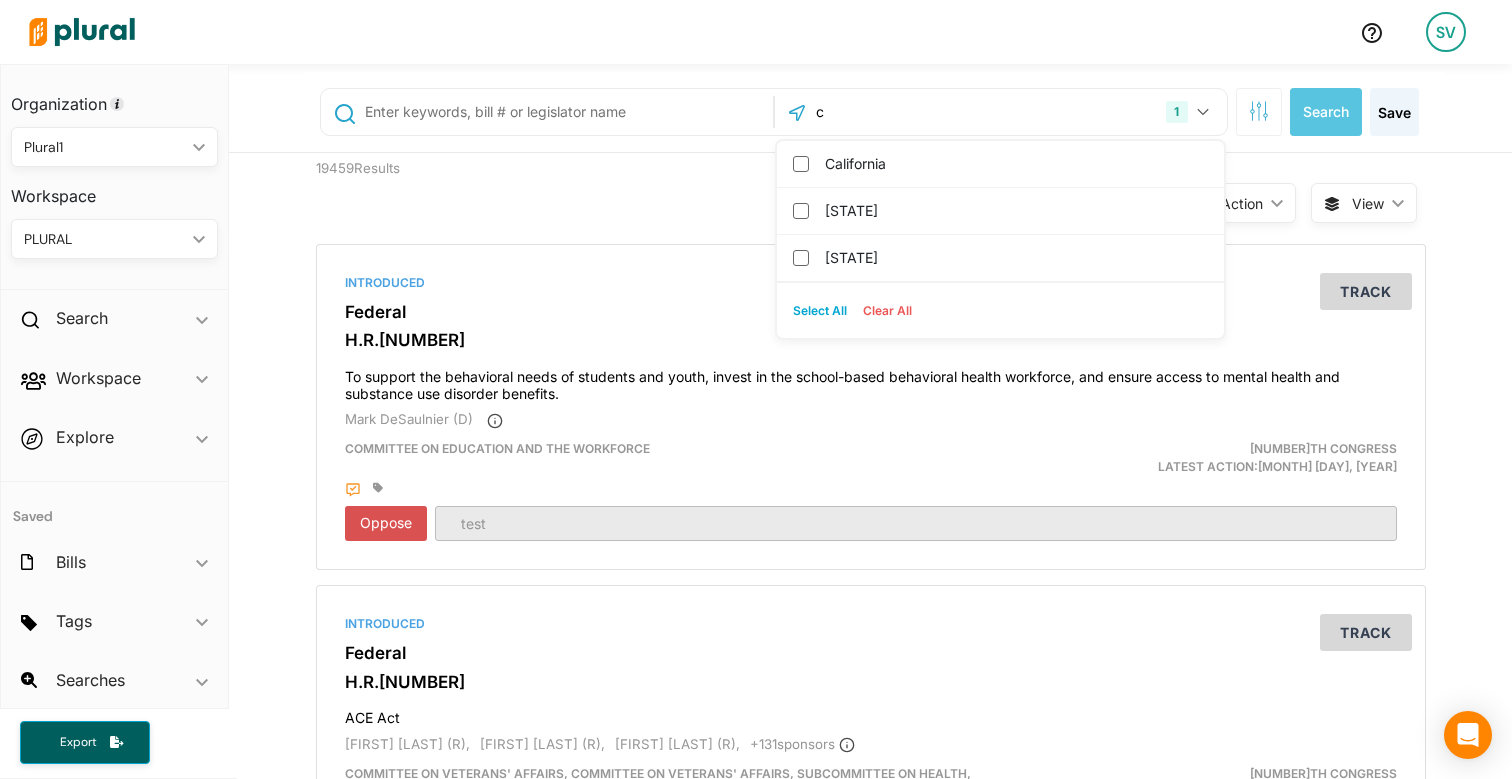 type 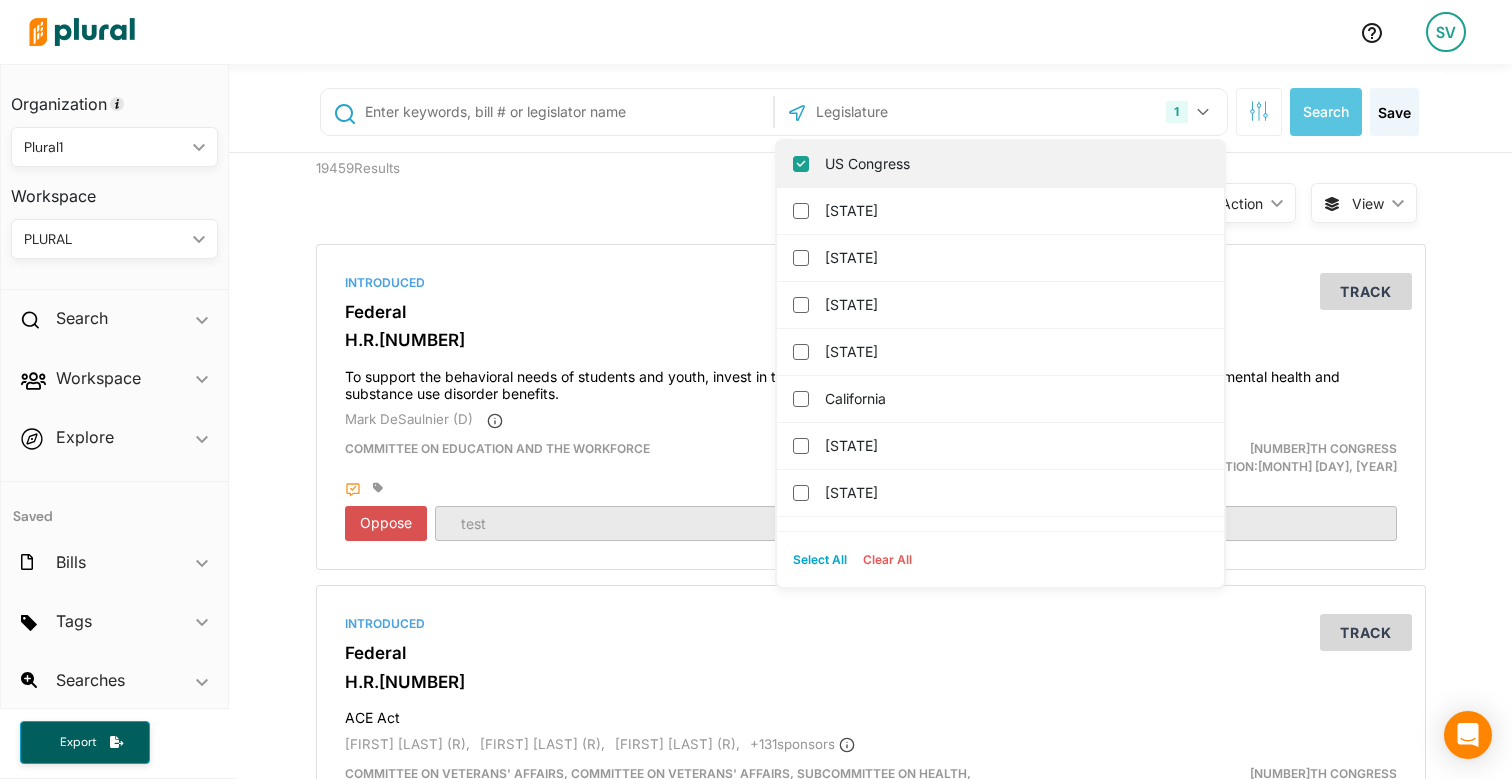 click on "US Congress" at bounding box center [1014, 164] 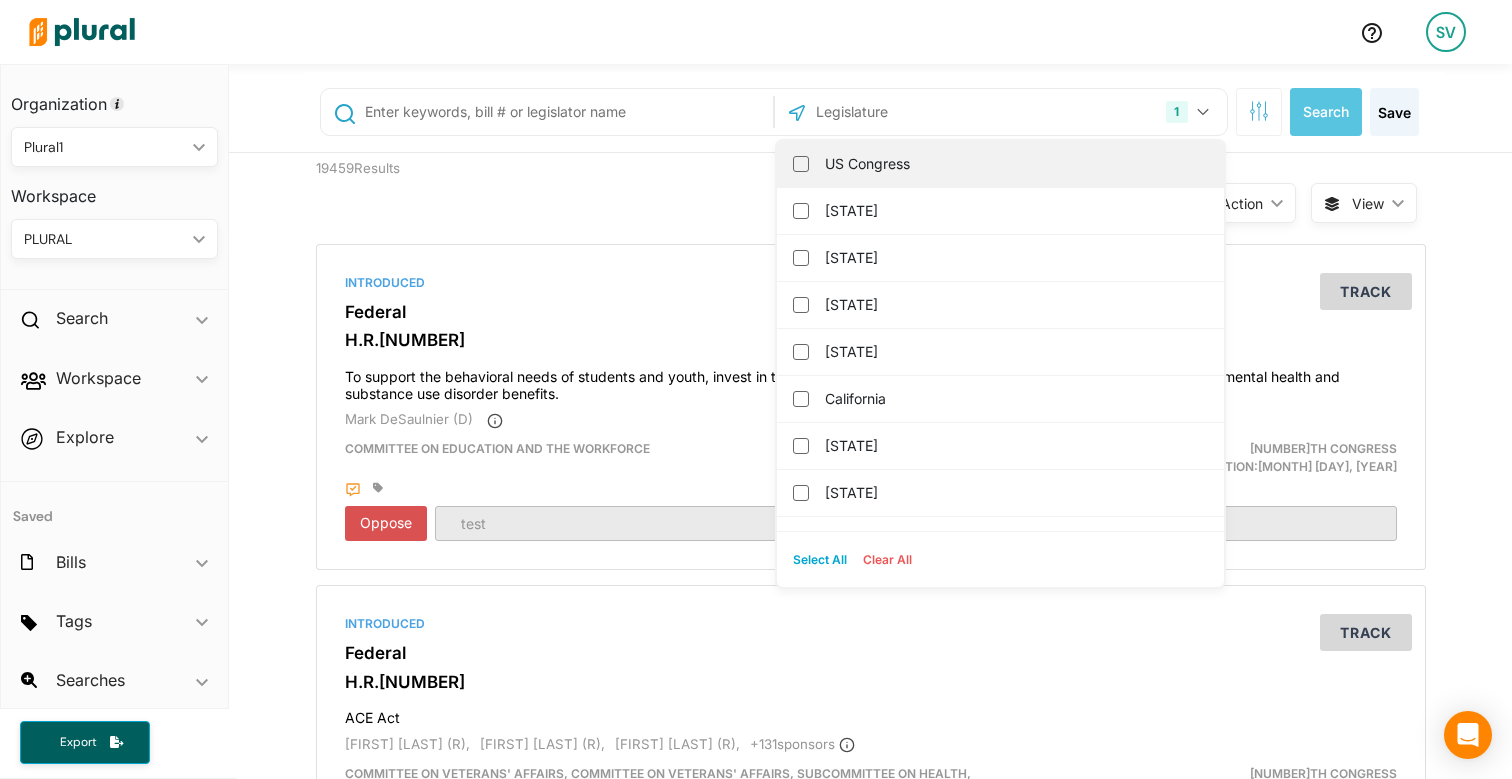 checkbox on "false" 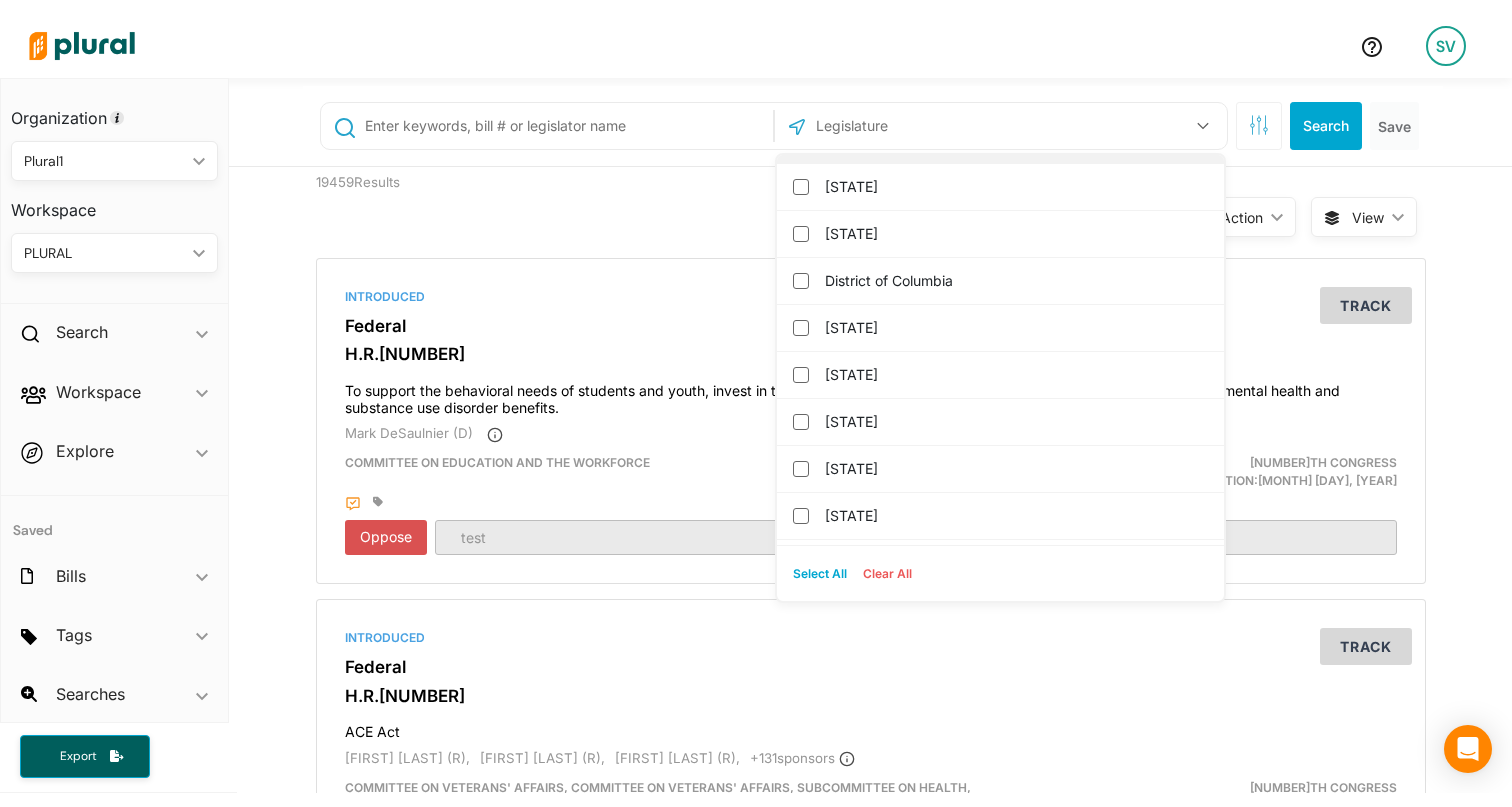 scroll, scrollTop: 355, scrollLeft: 0, axis: vertical 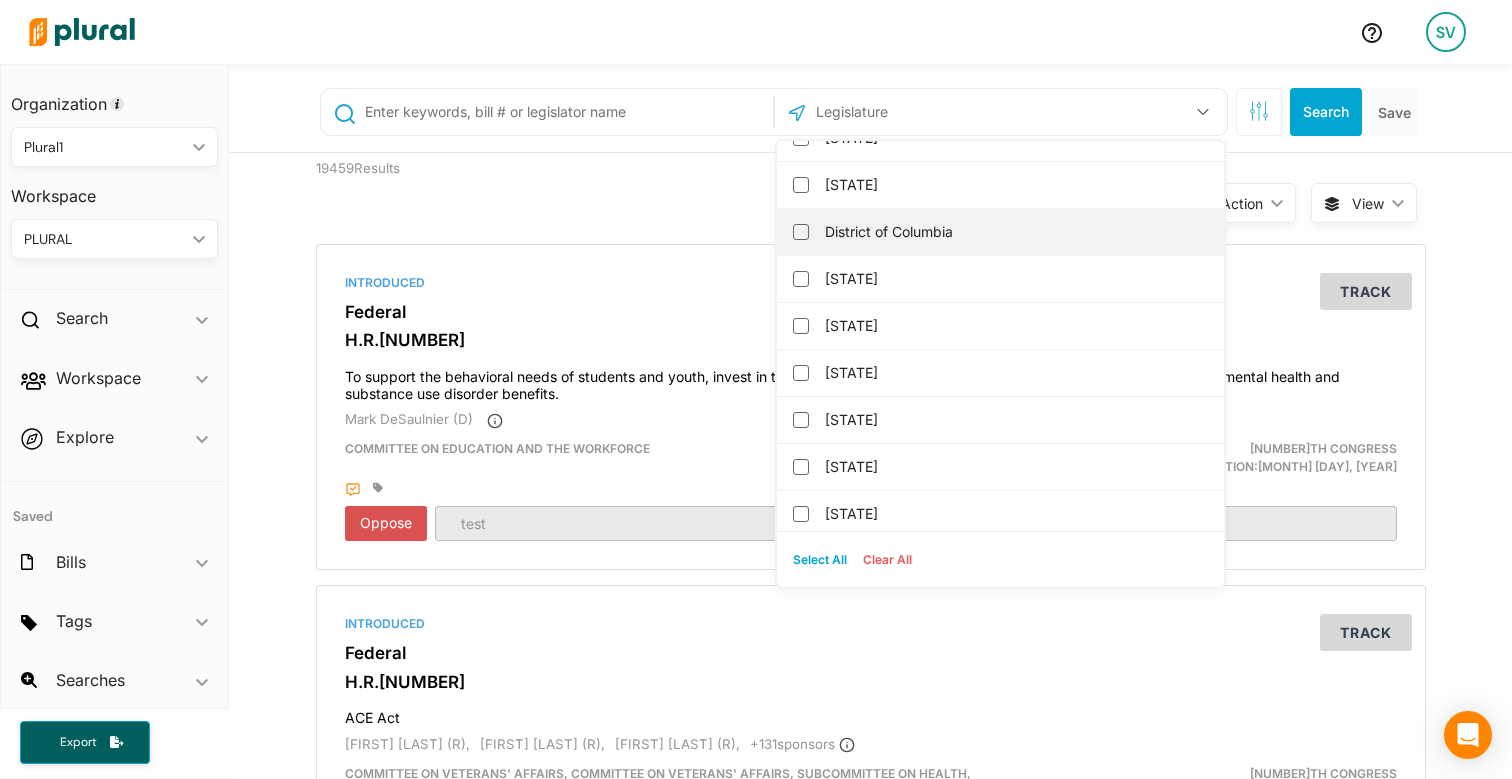 click on "District of Columbia" at bounding box center (1014, 232) 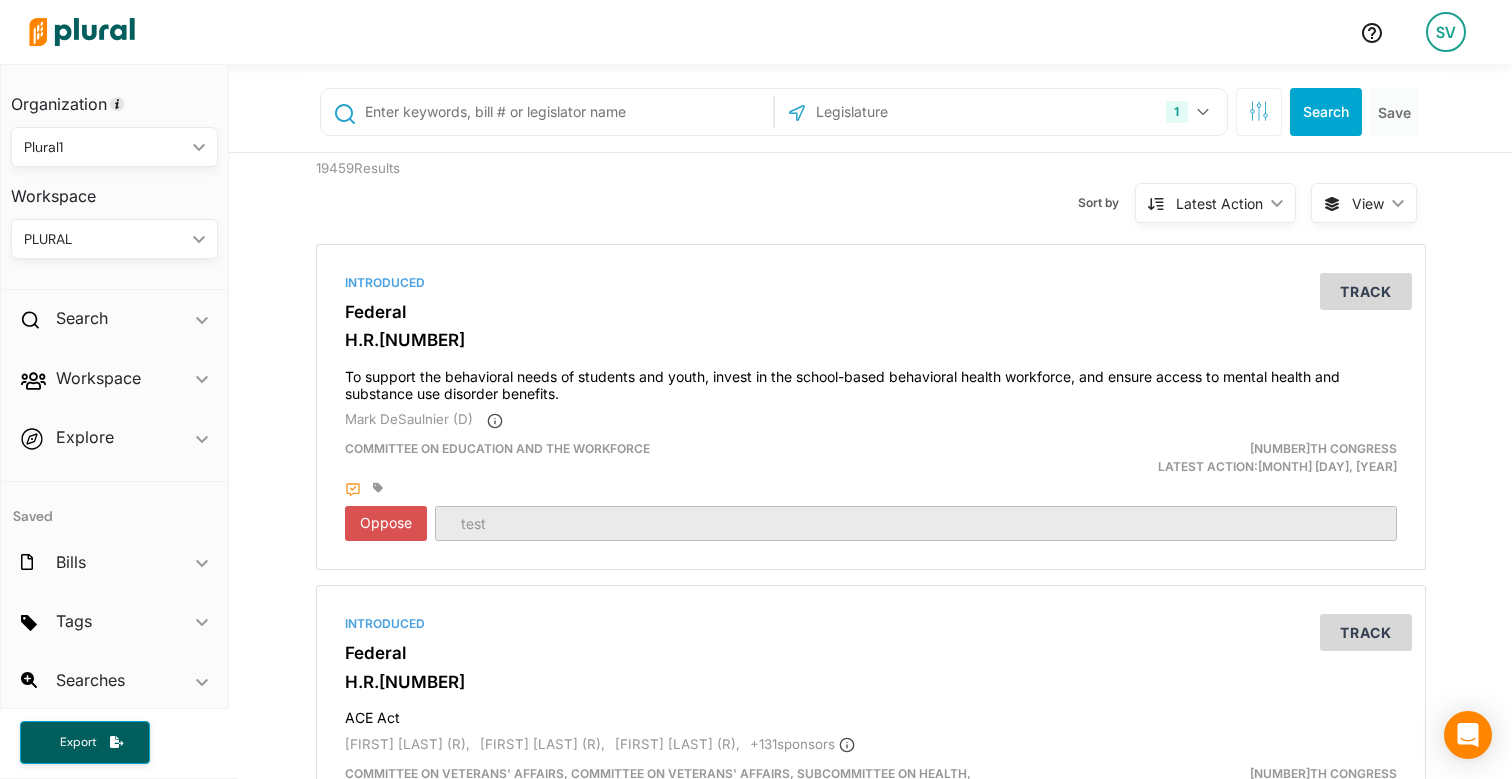 click at bounding box center (565, 112) 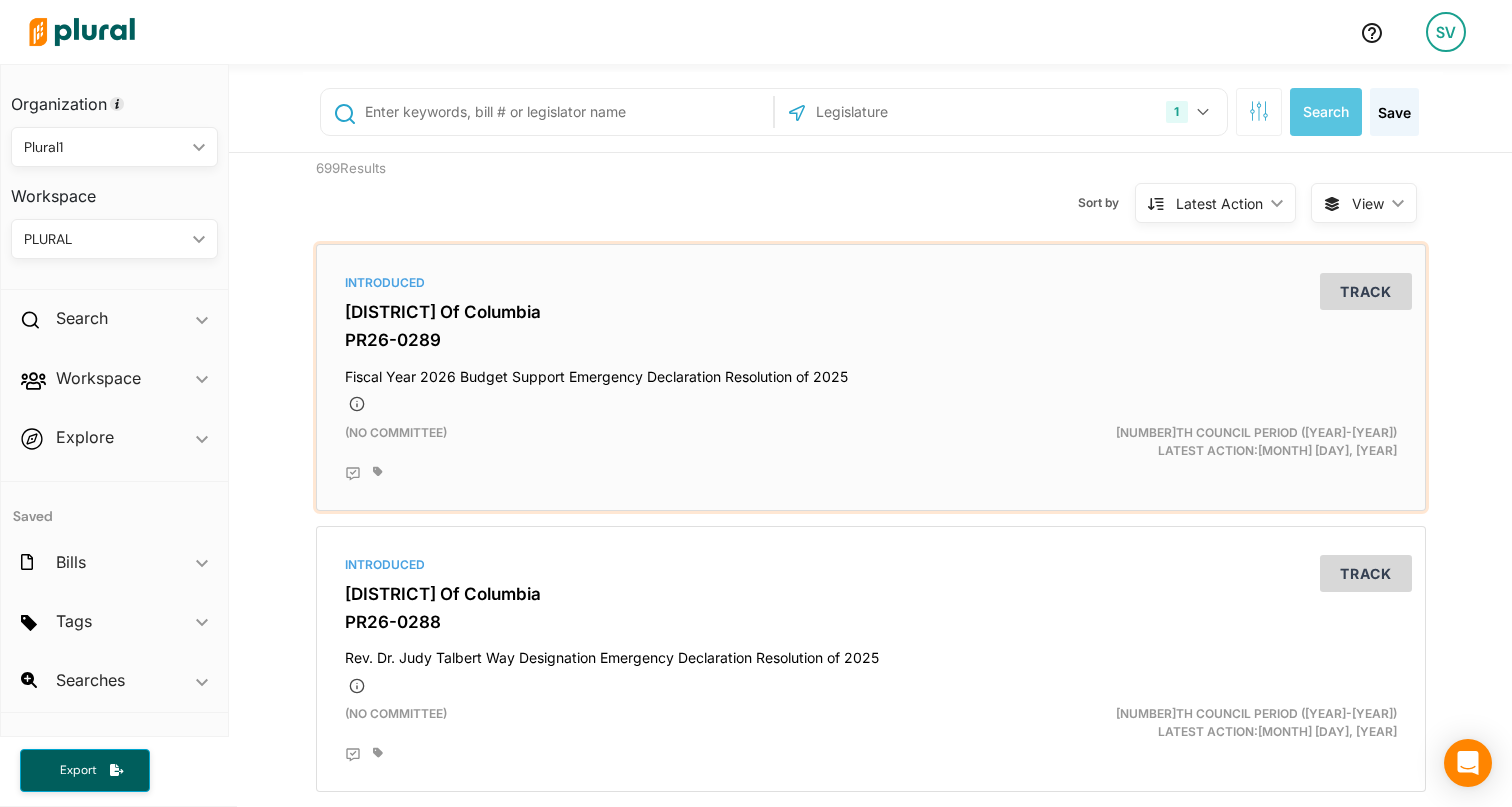 click on "District Of Columbia" at bounding box center [871, 312] 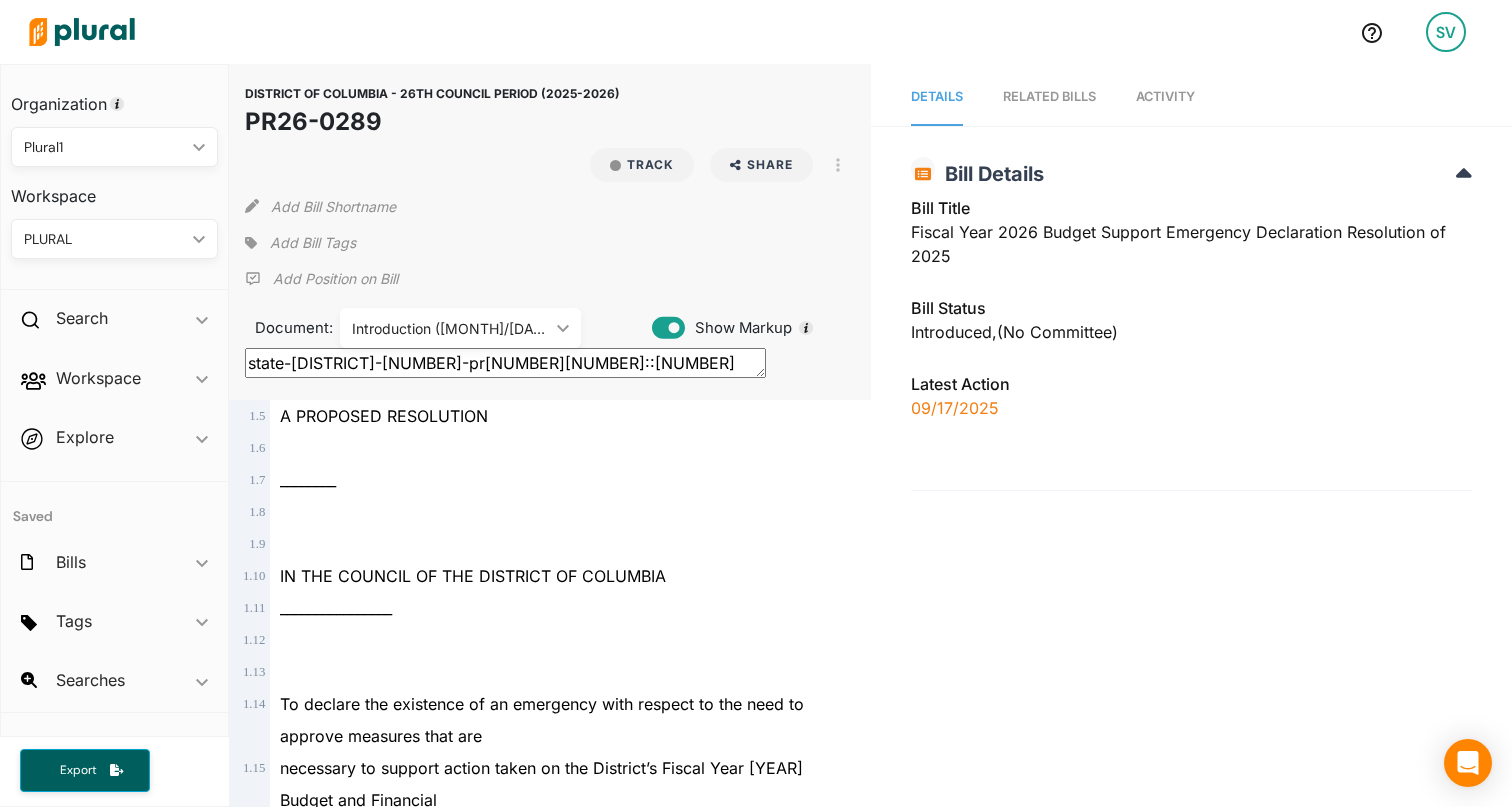 scroll, scrollTop: 0, scrollLeft: 0, axis: both 